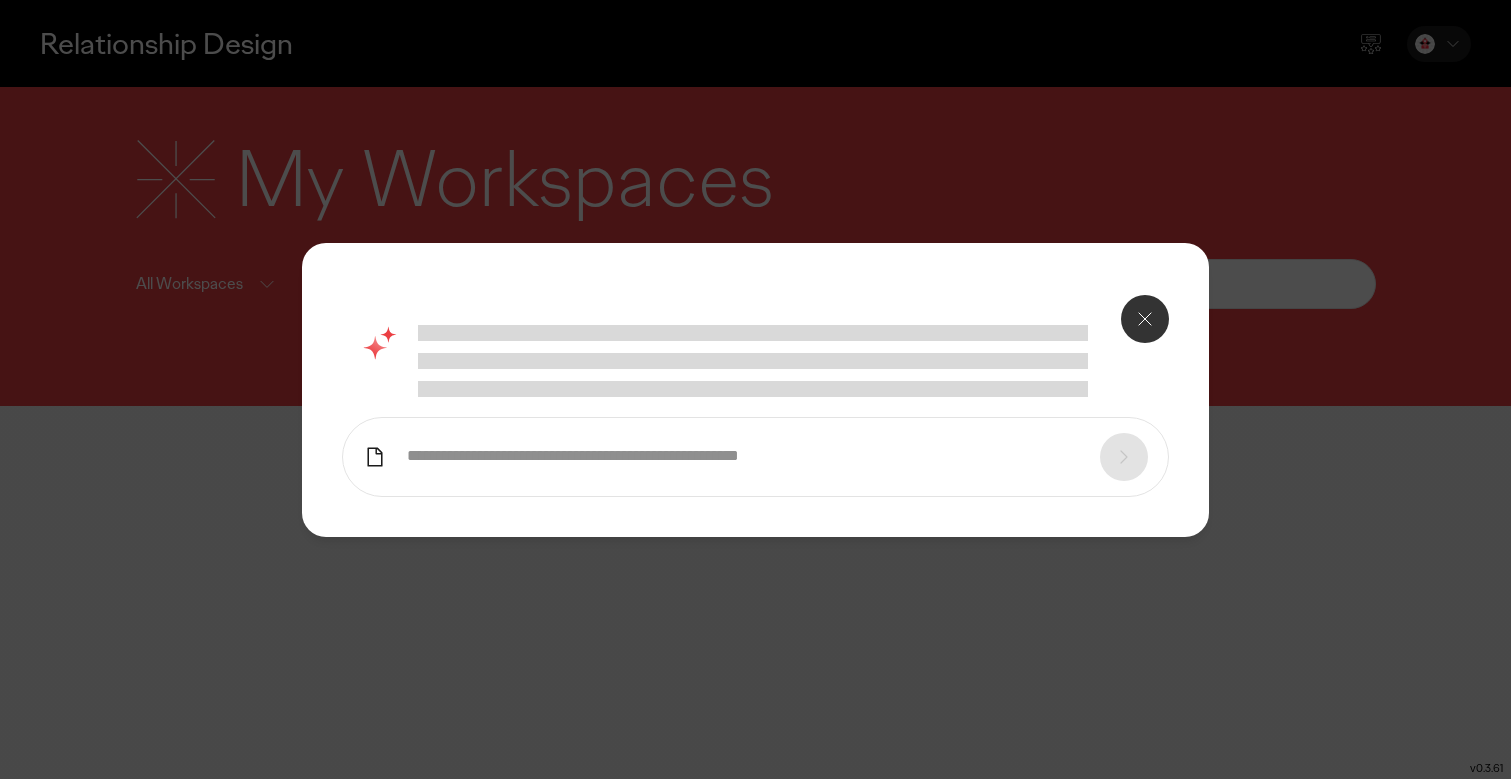 scroll, scrollTop: 0, scrollLeft: 0, axis: both 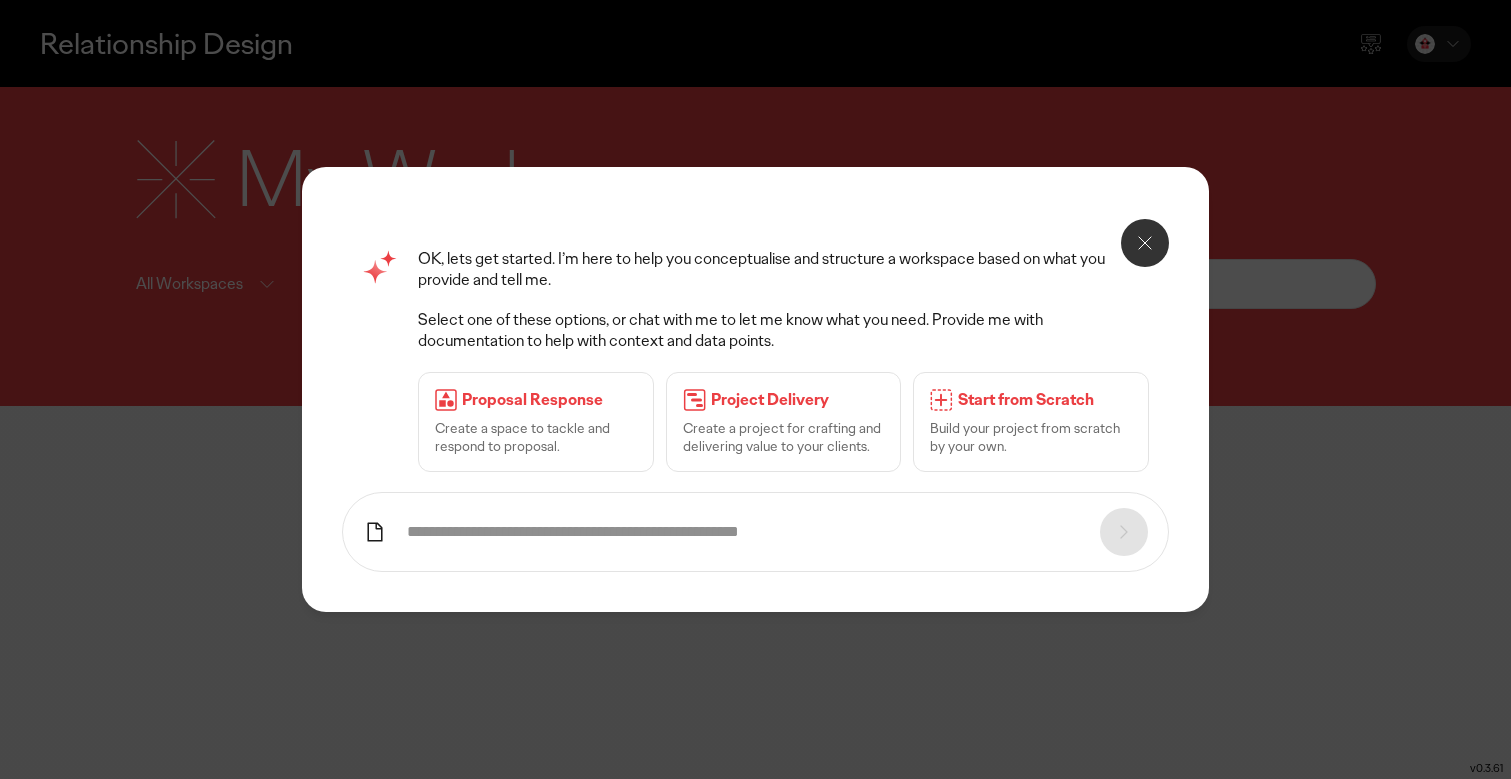 click 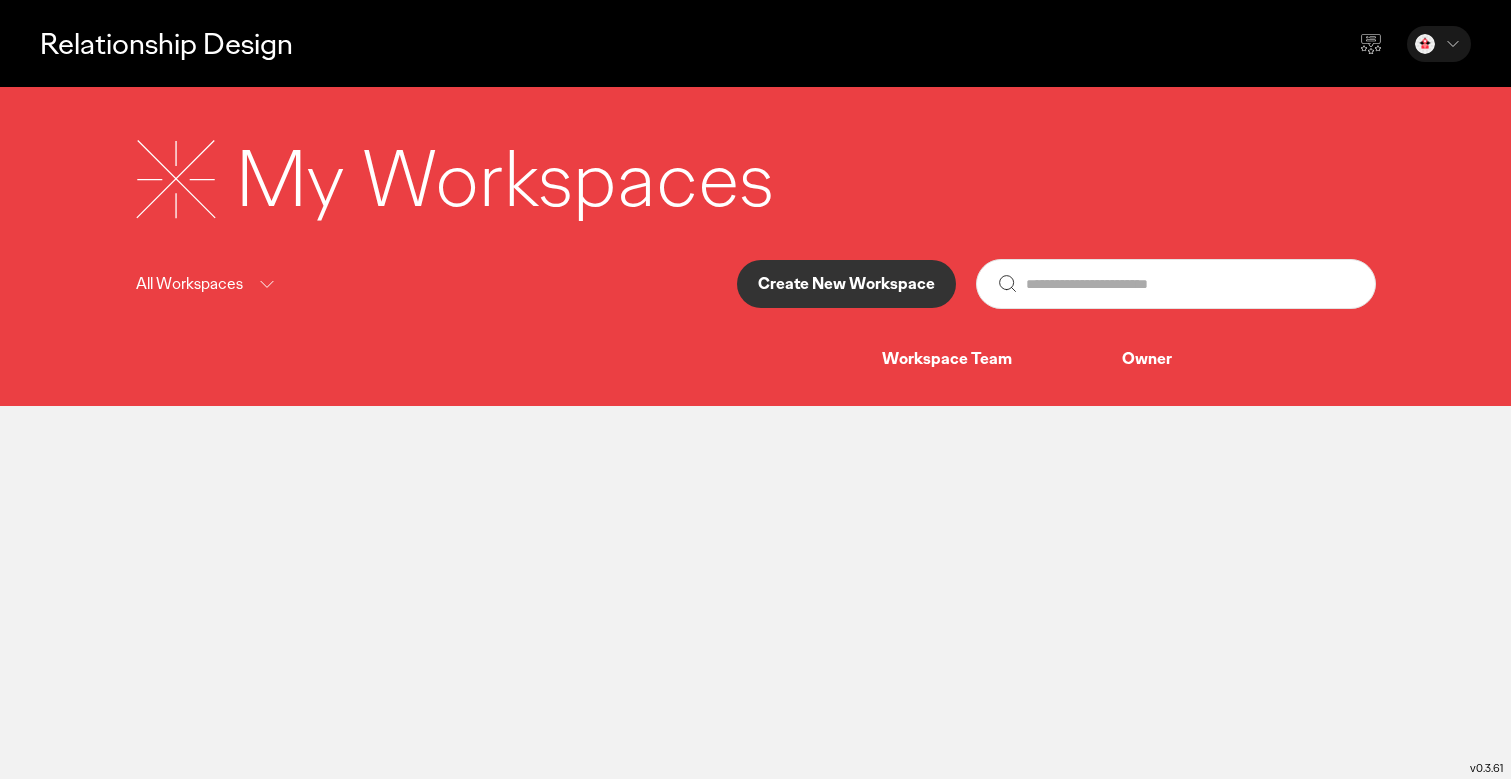 click at bounding box center [1190, 284] 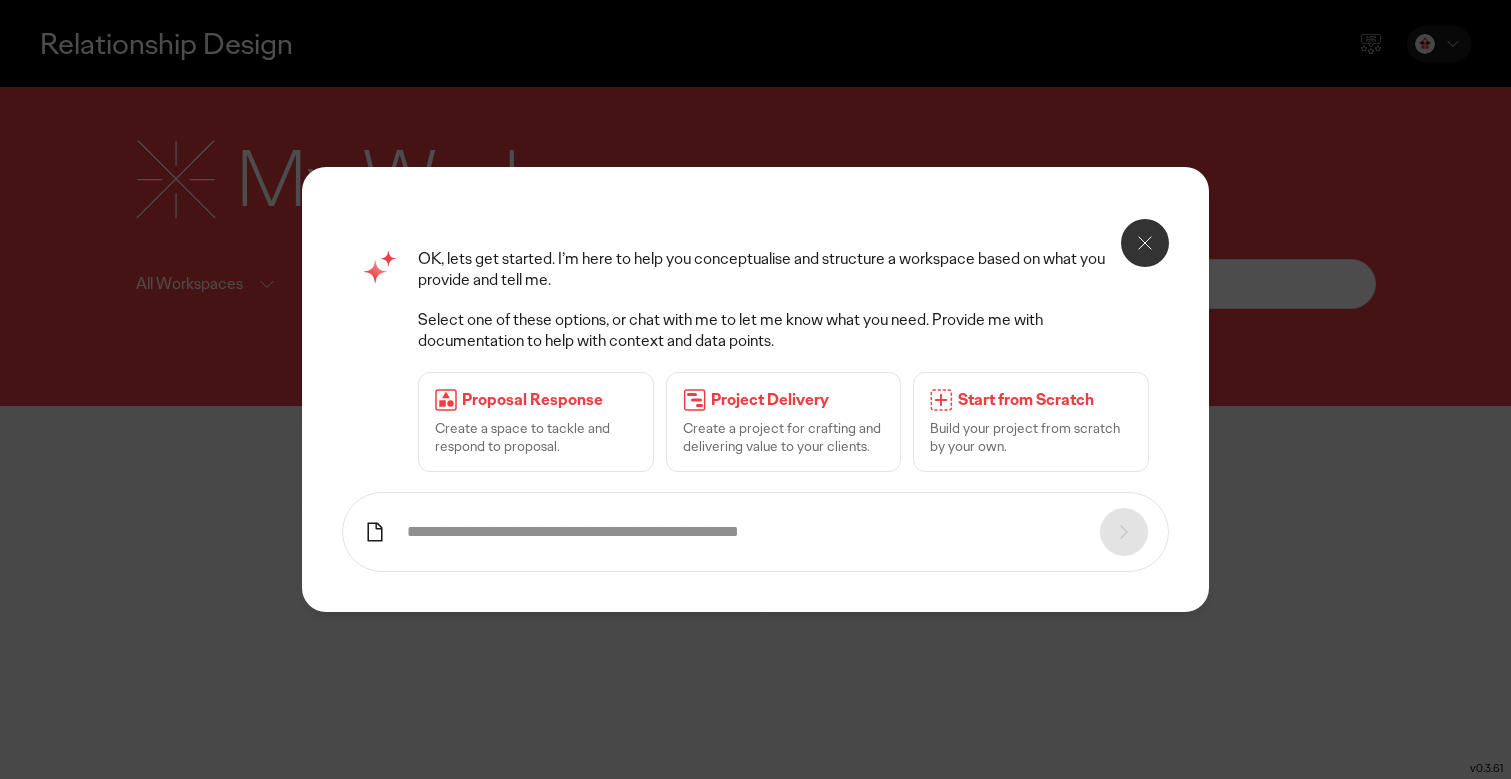 click 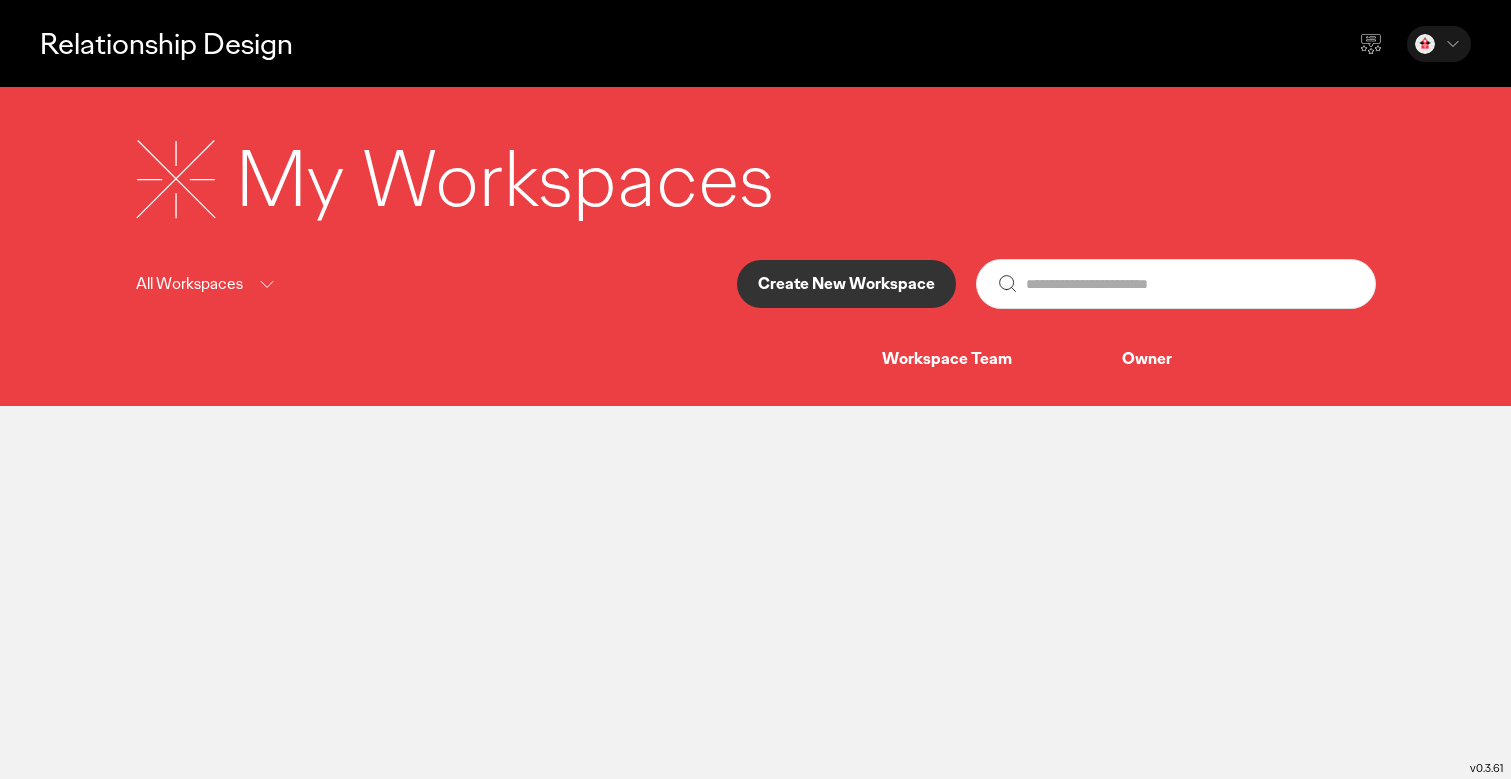 click on "Create New Workspace" at bounding box center (846, 284) 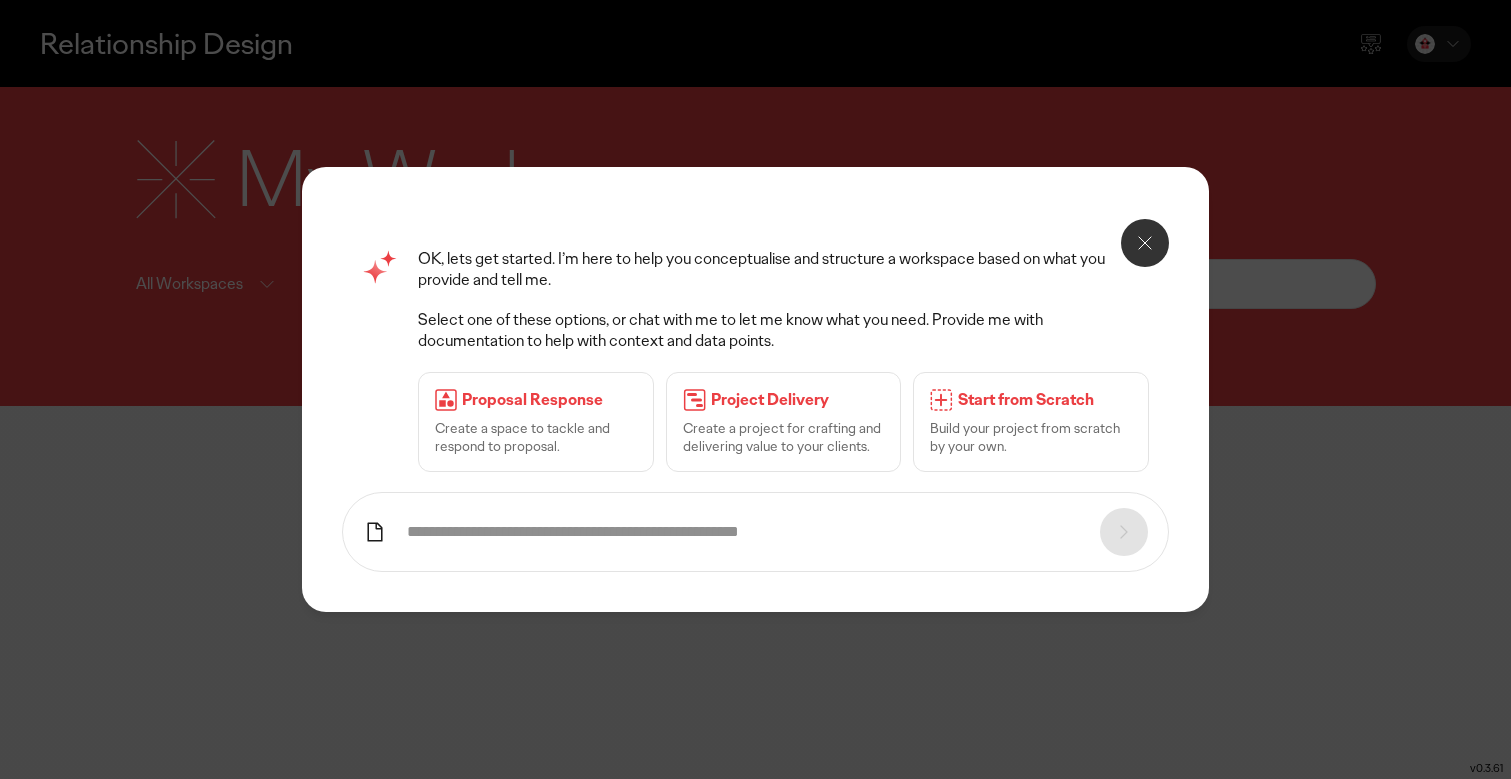 click on "Start from Scratch" at bounding box center (1045, 400) 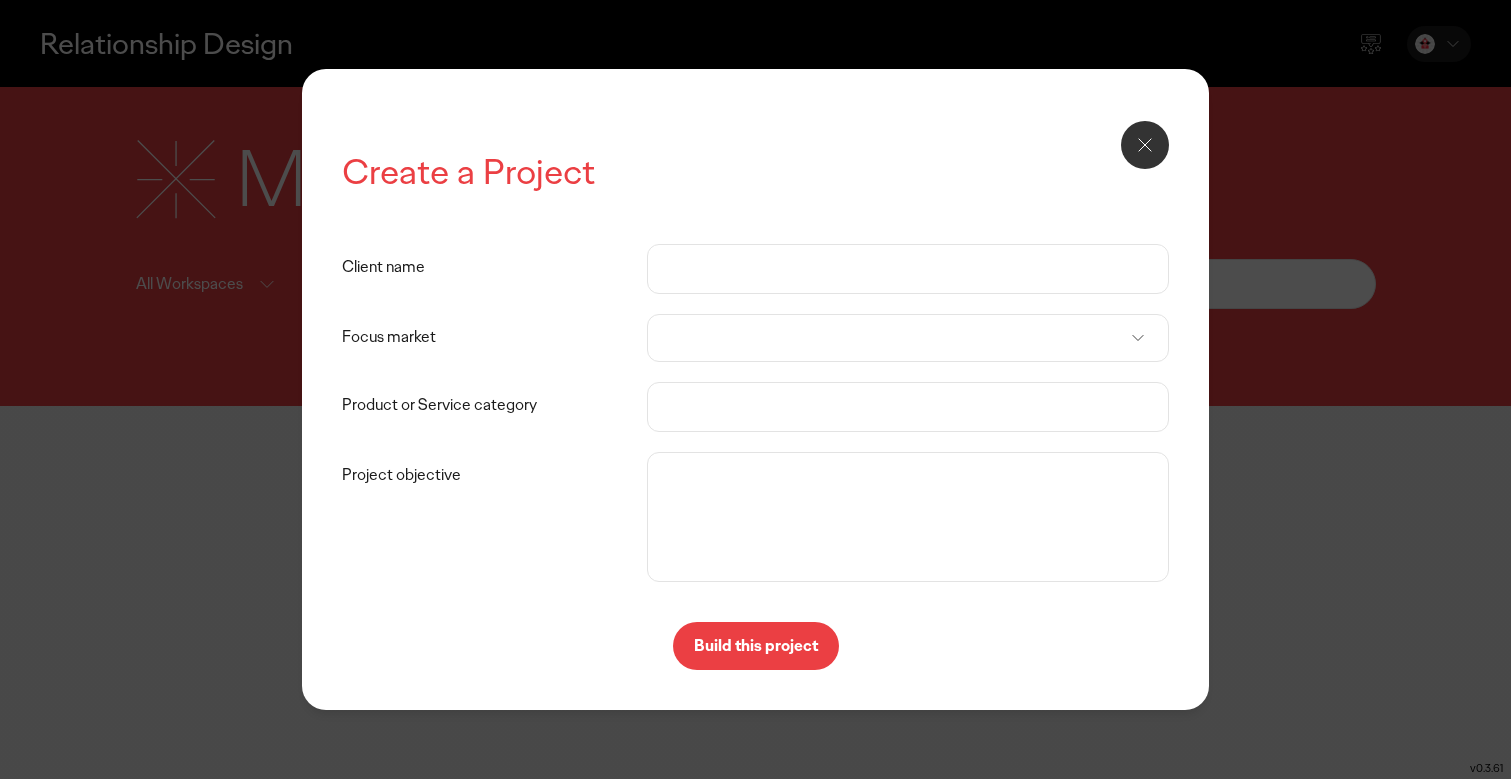 click on "Client name" at bounding box center (908, 269) 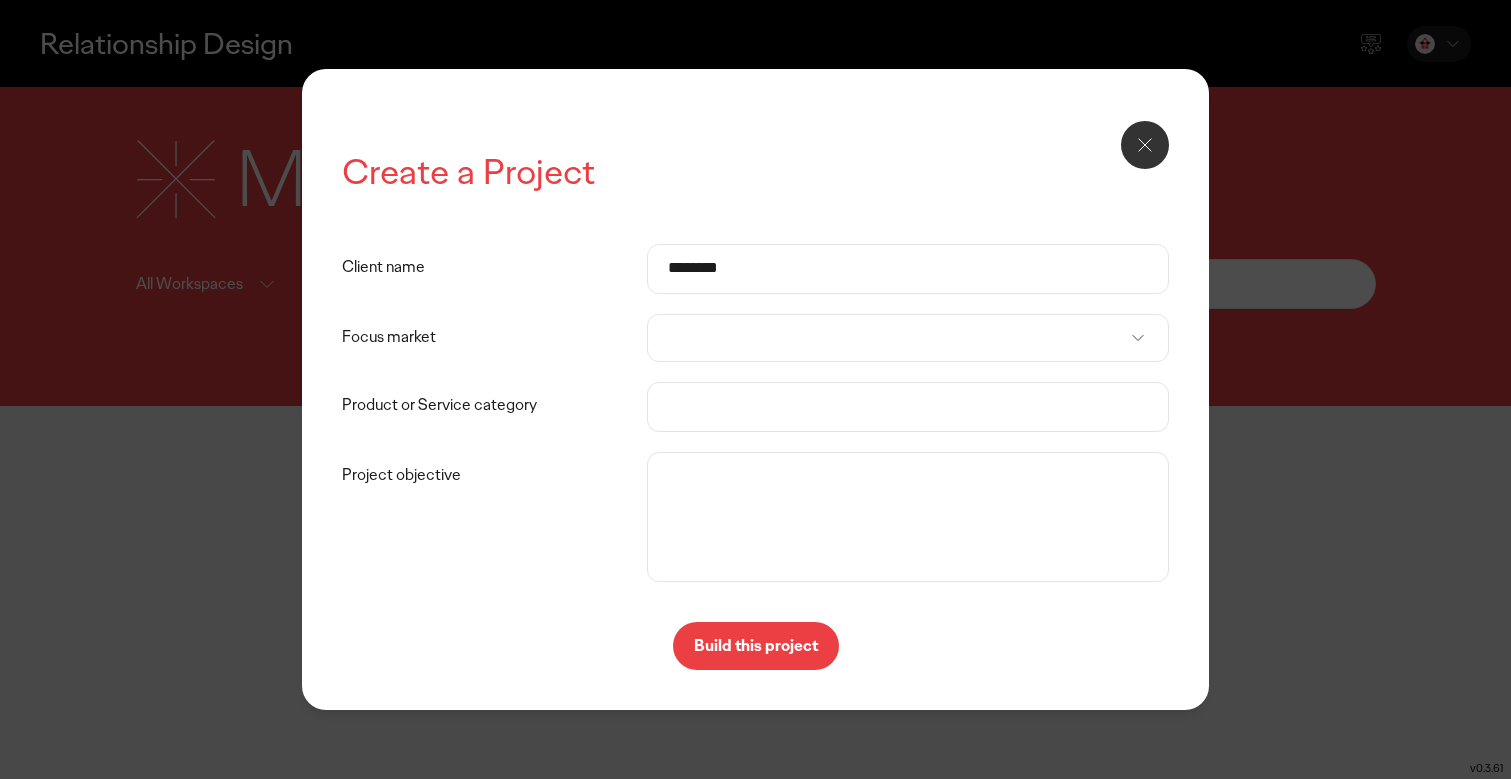 type on "********" 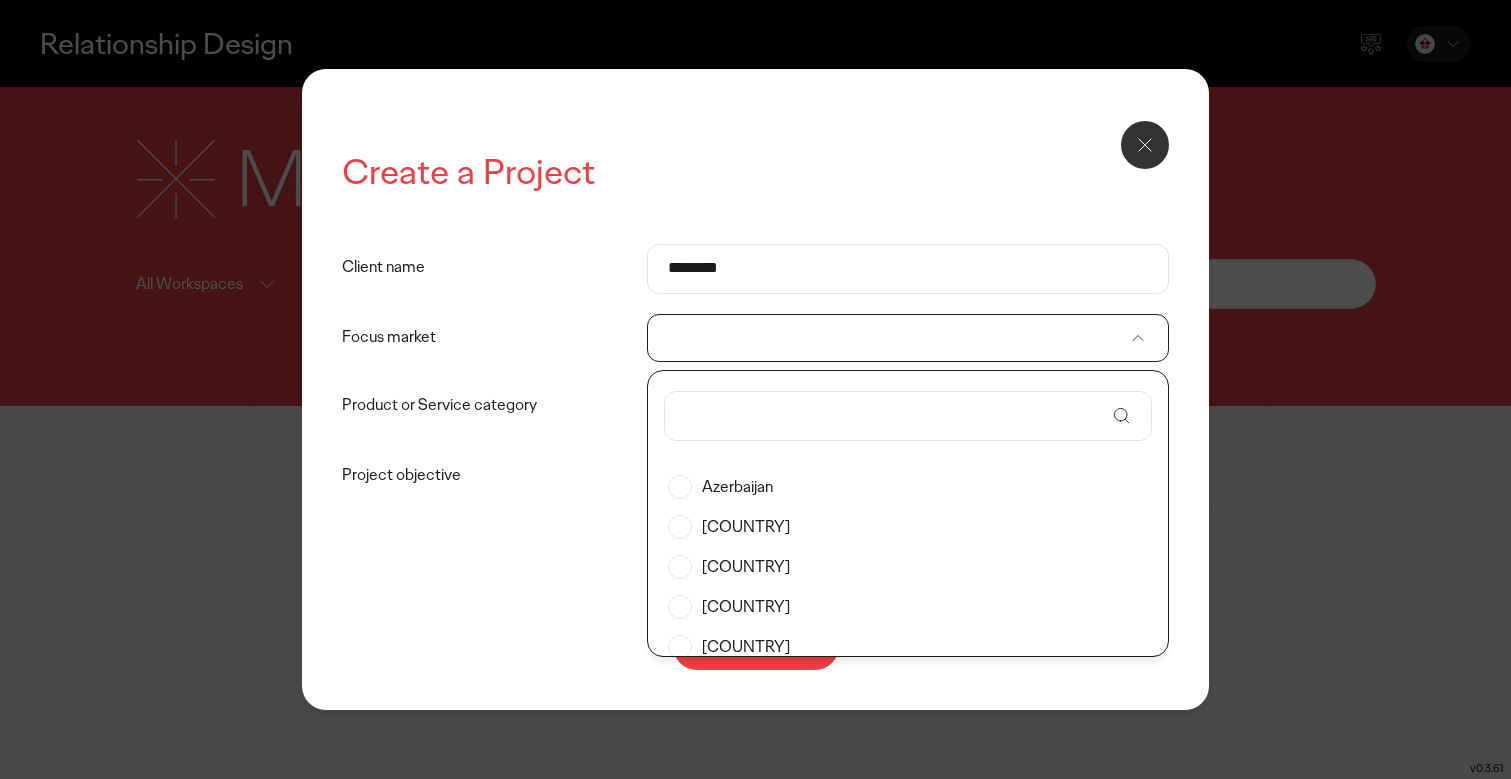 scroll, scrollTop: 688, scrollLeft: 0, axis: vertical 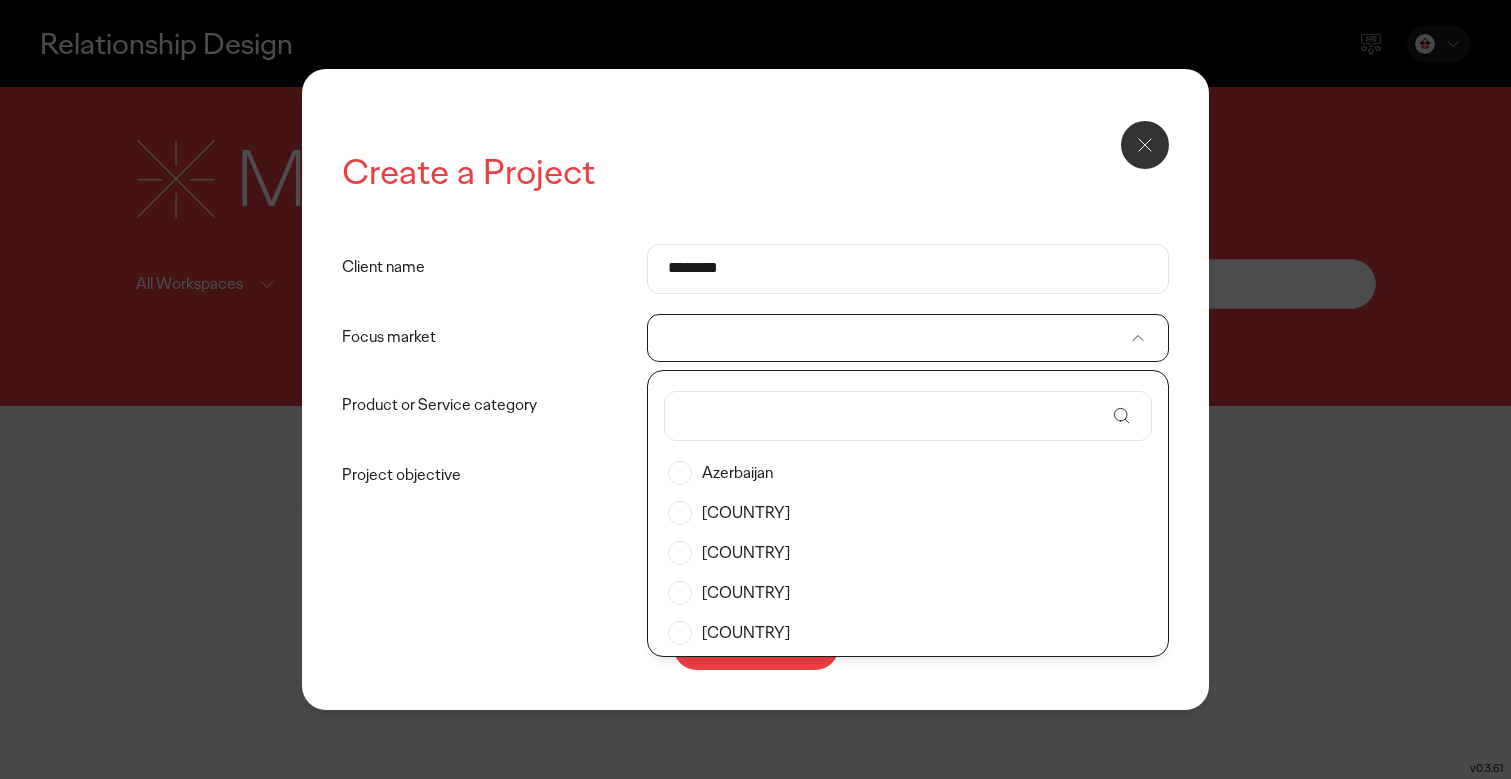 click at bounding box center [908, 338] 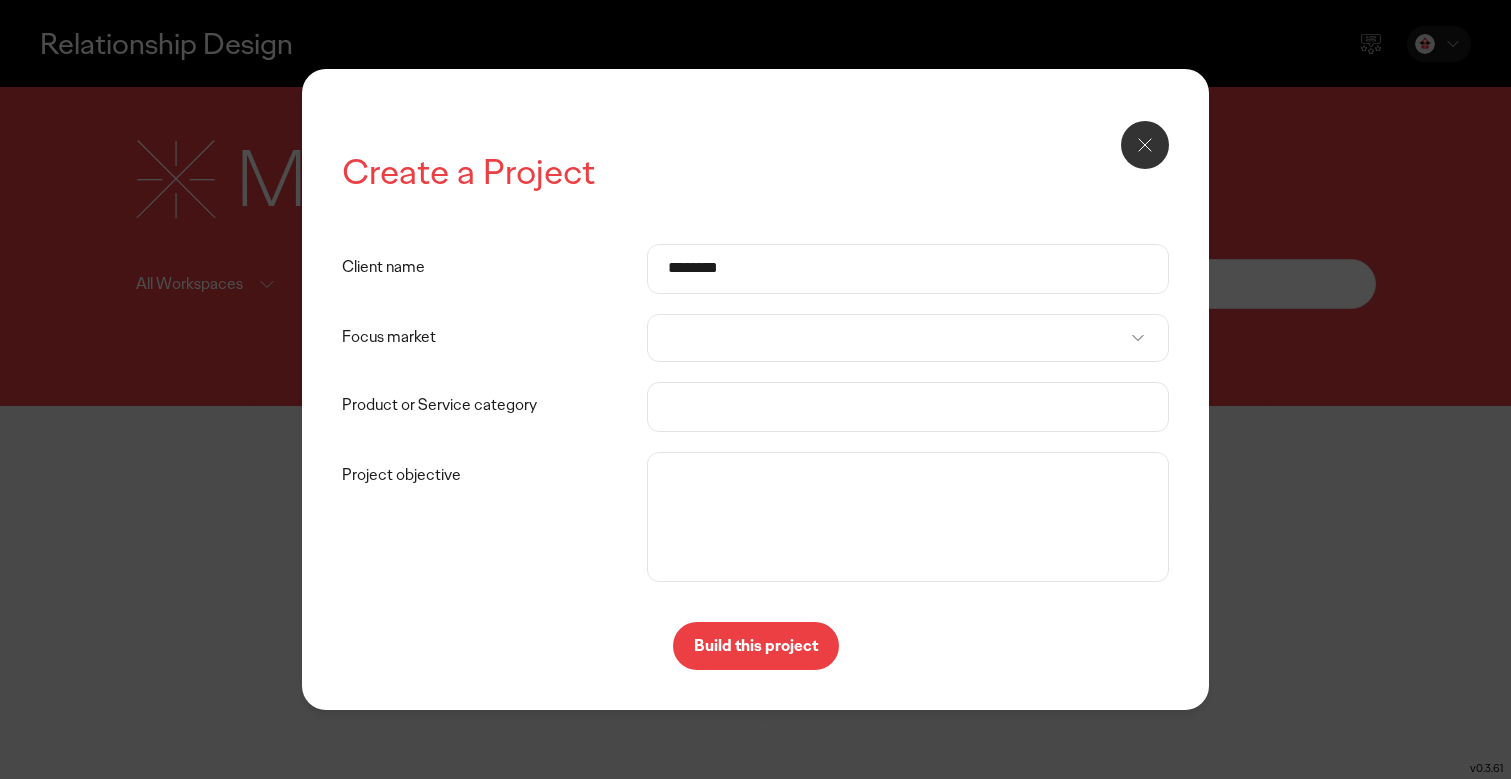 click on "Product or Service category" at bounding box center (908, 407) 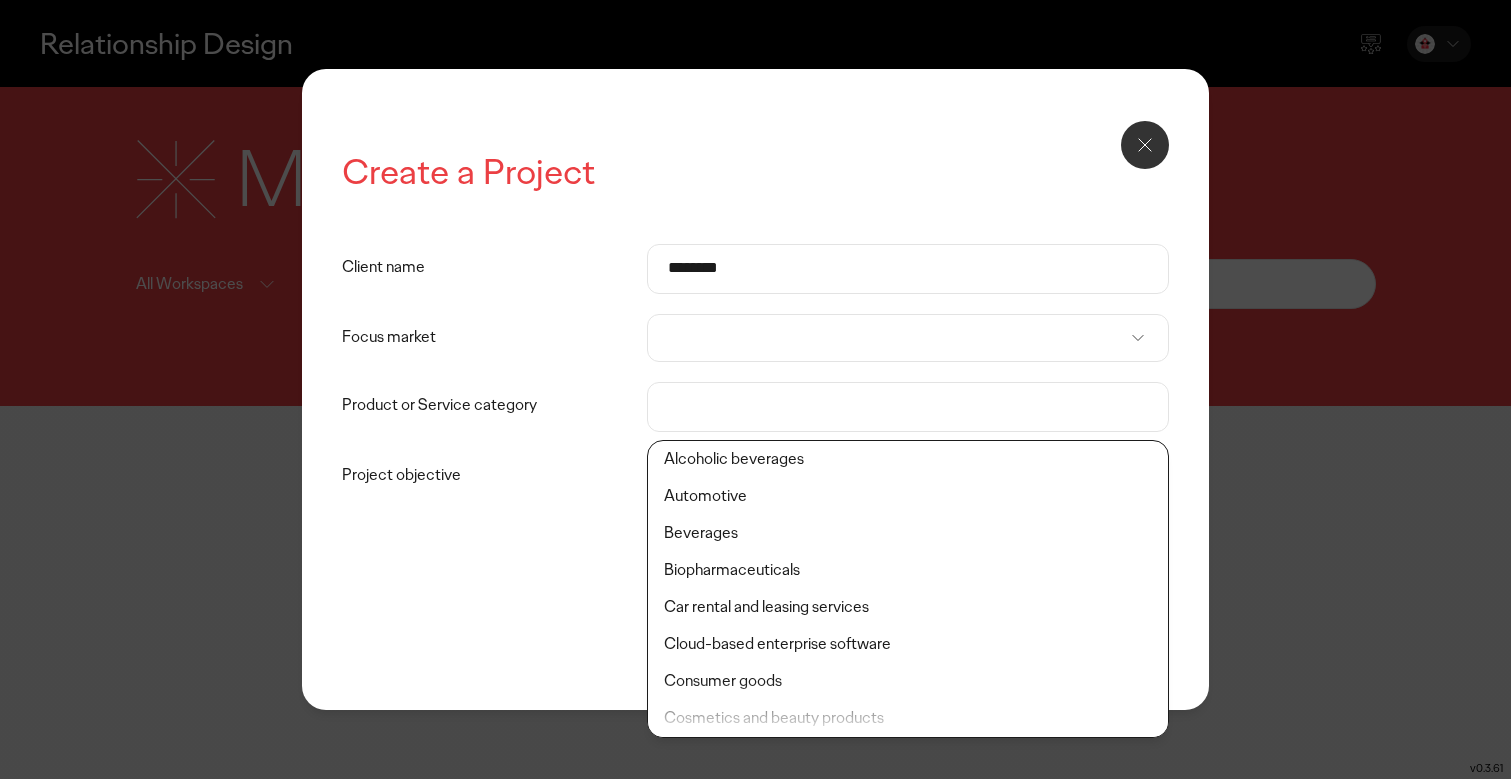 click at bounding box center [908, 338] 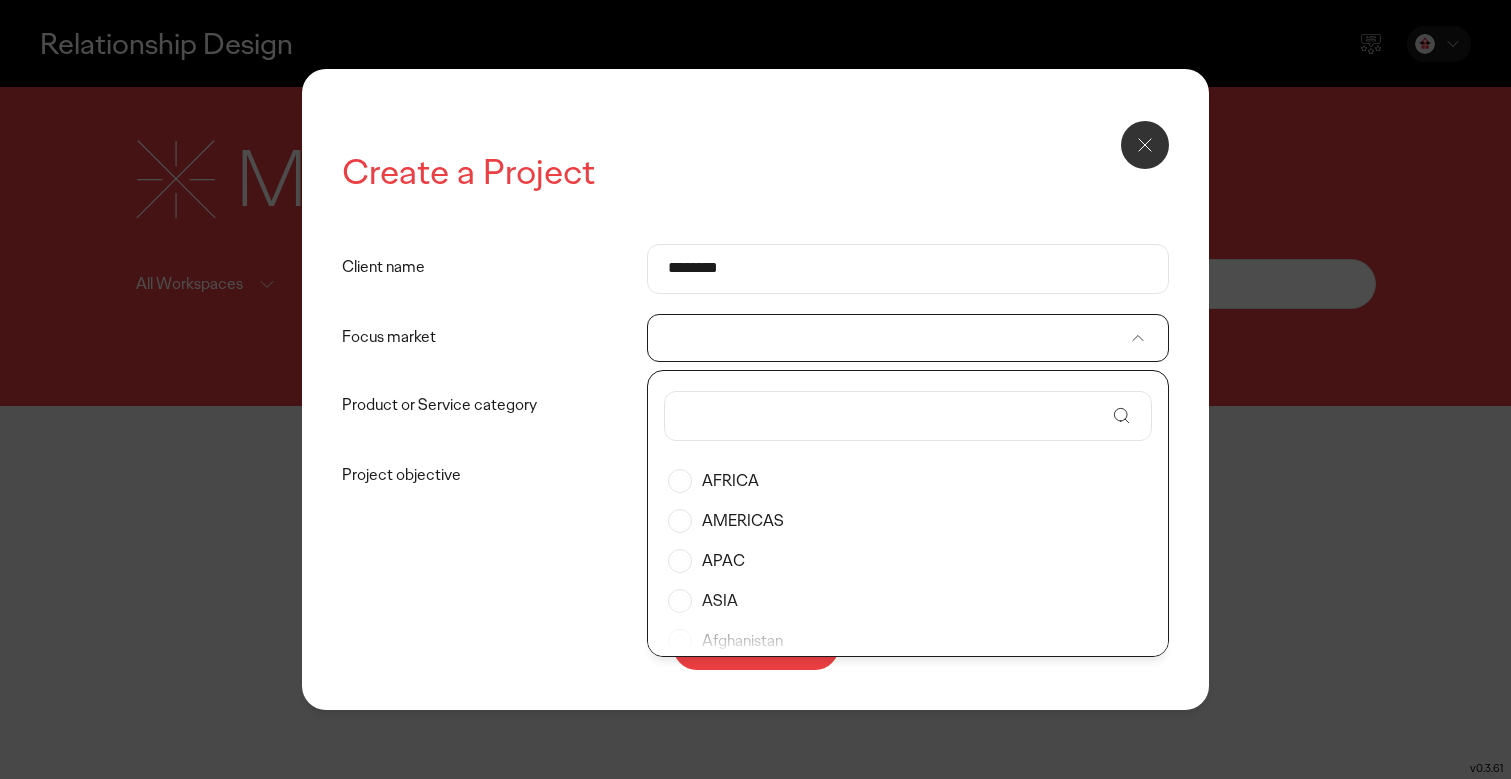 click at bounding box center [894, 416] 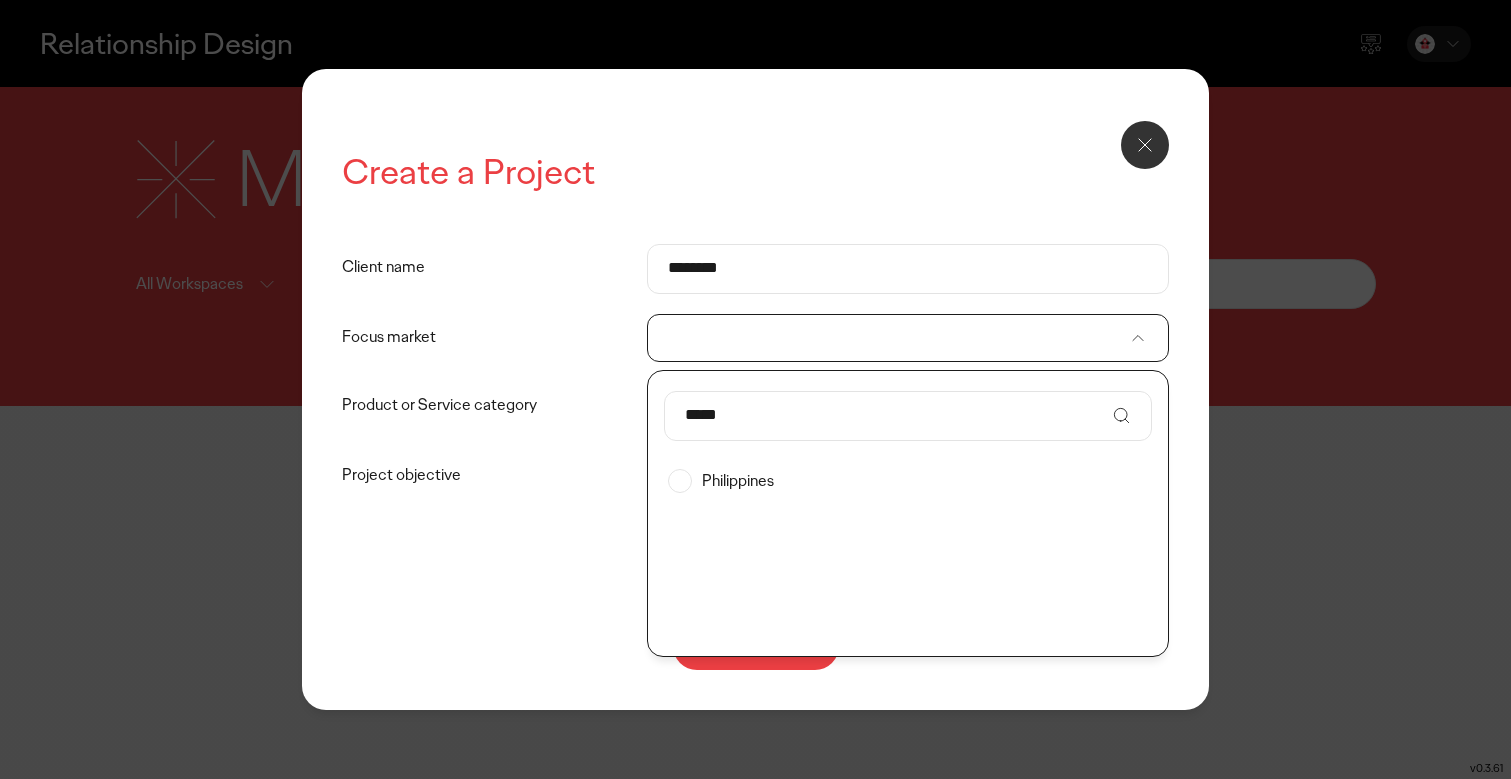 type on "*****" 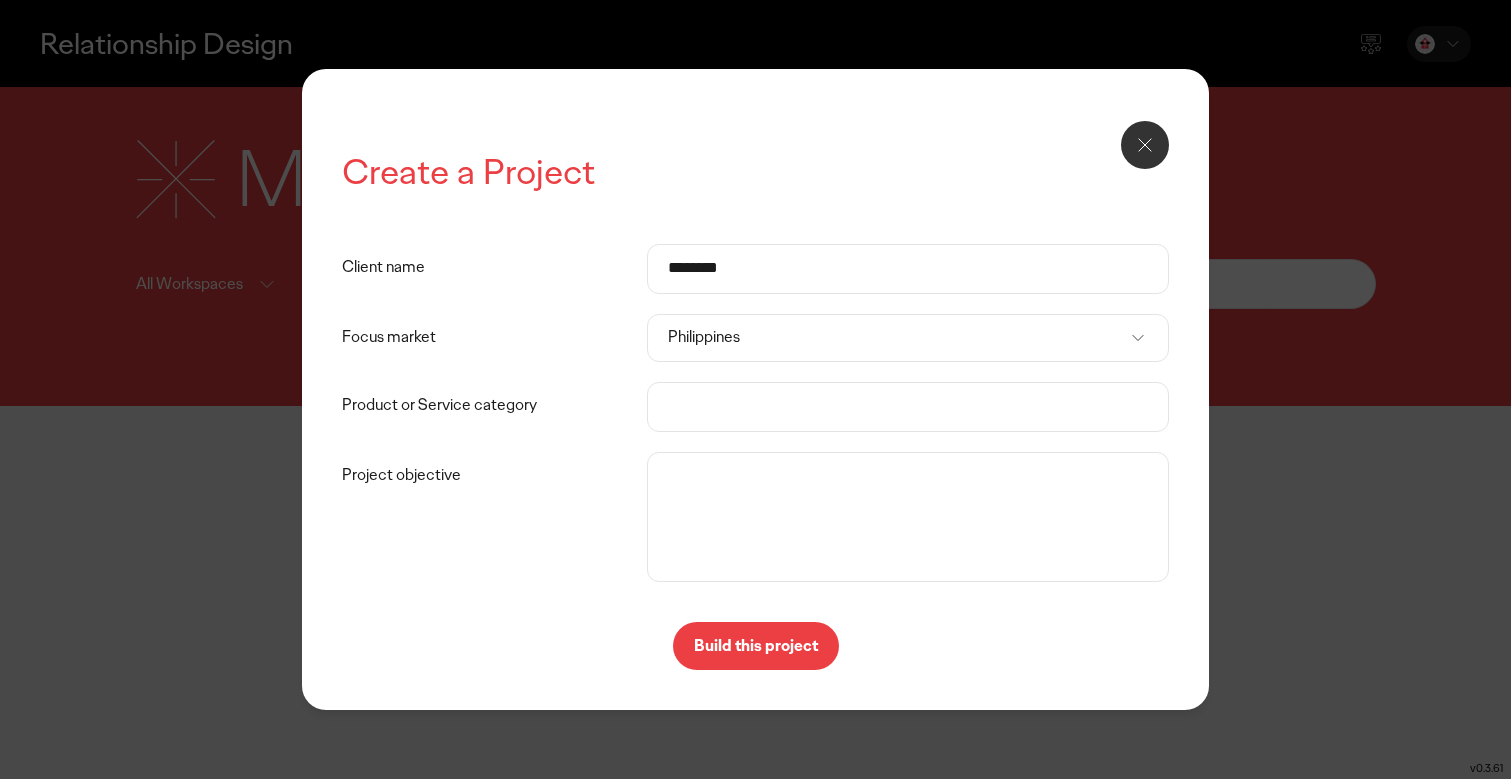 click on "Product or Service category" at bounding box center [908, 407] 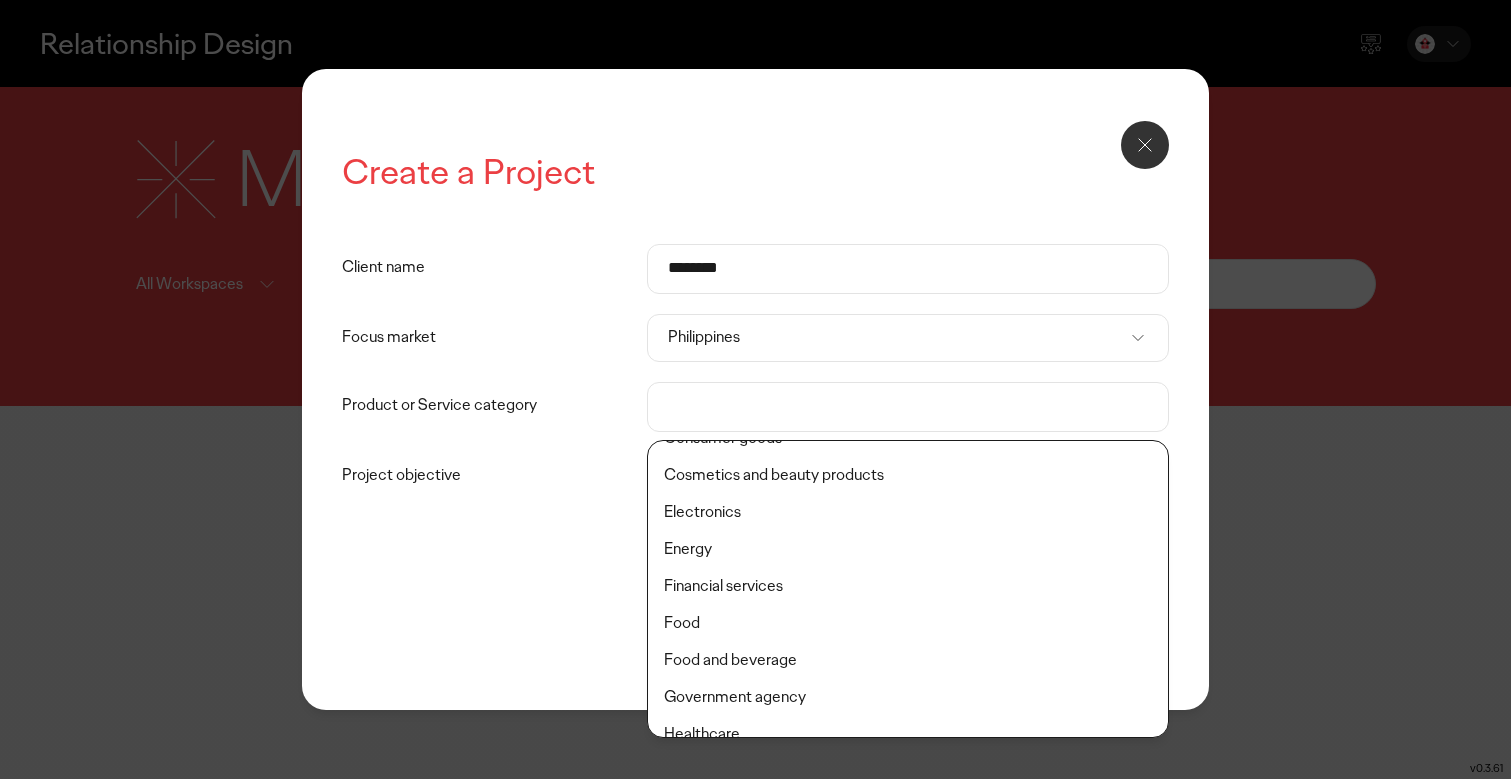 scroll, scrollTop: 253, scrollLeft: 0, axis: vertical 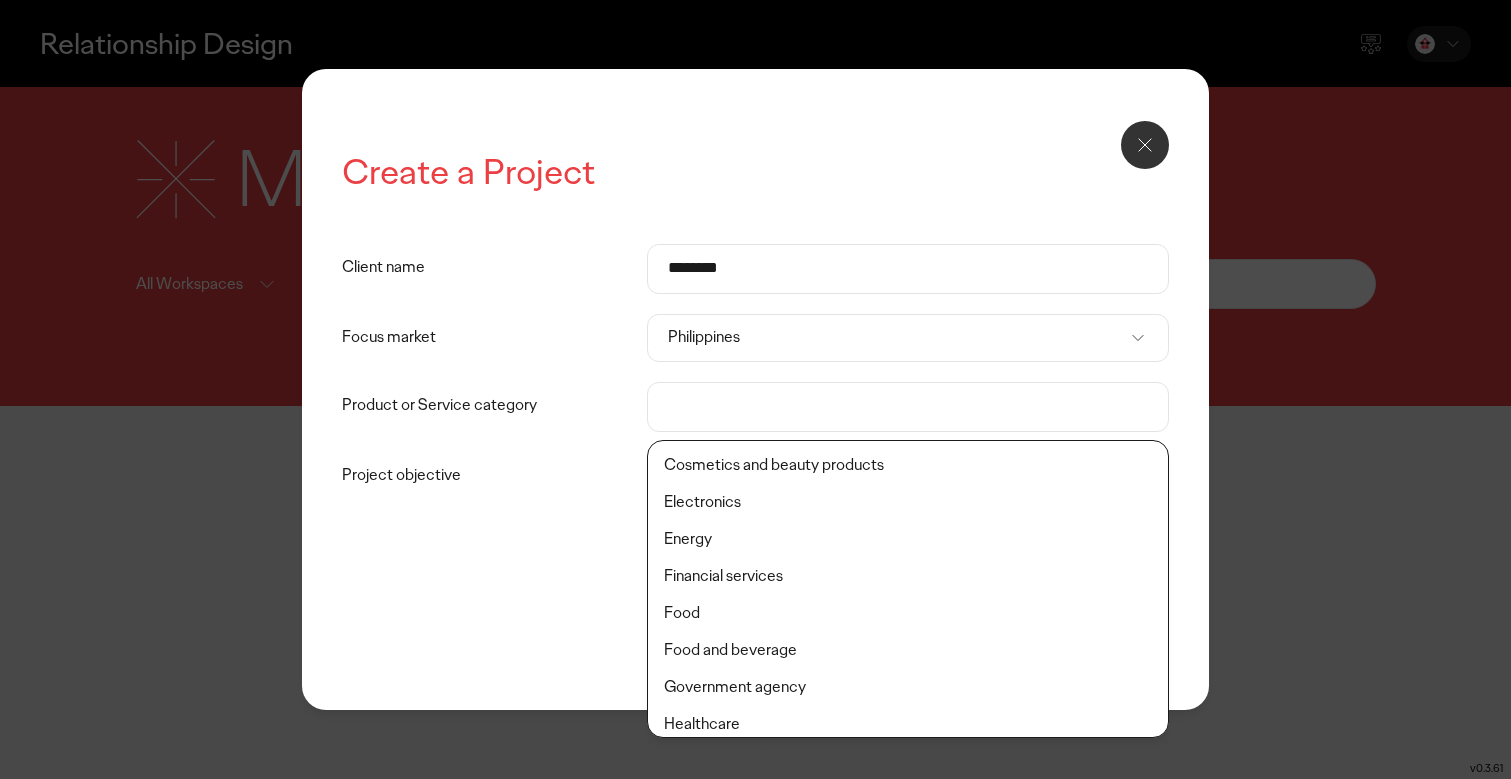 click on "Food and beverage" 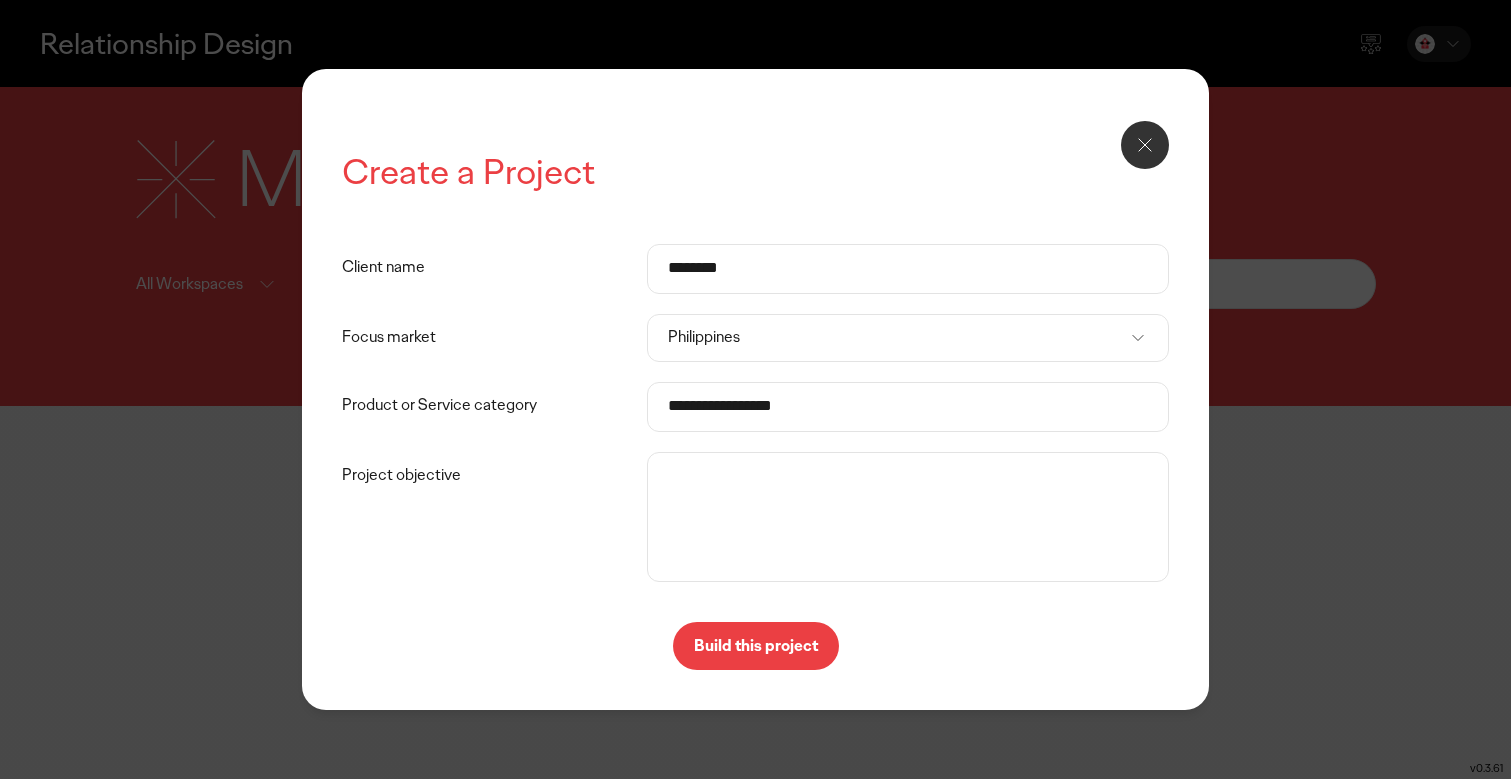 click on "Project objective" at bounding box center [908, 517] 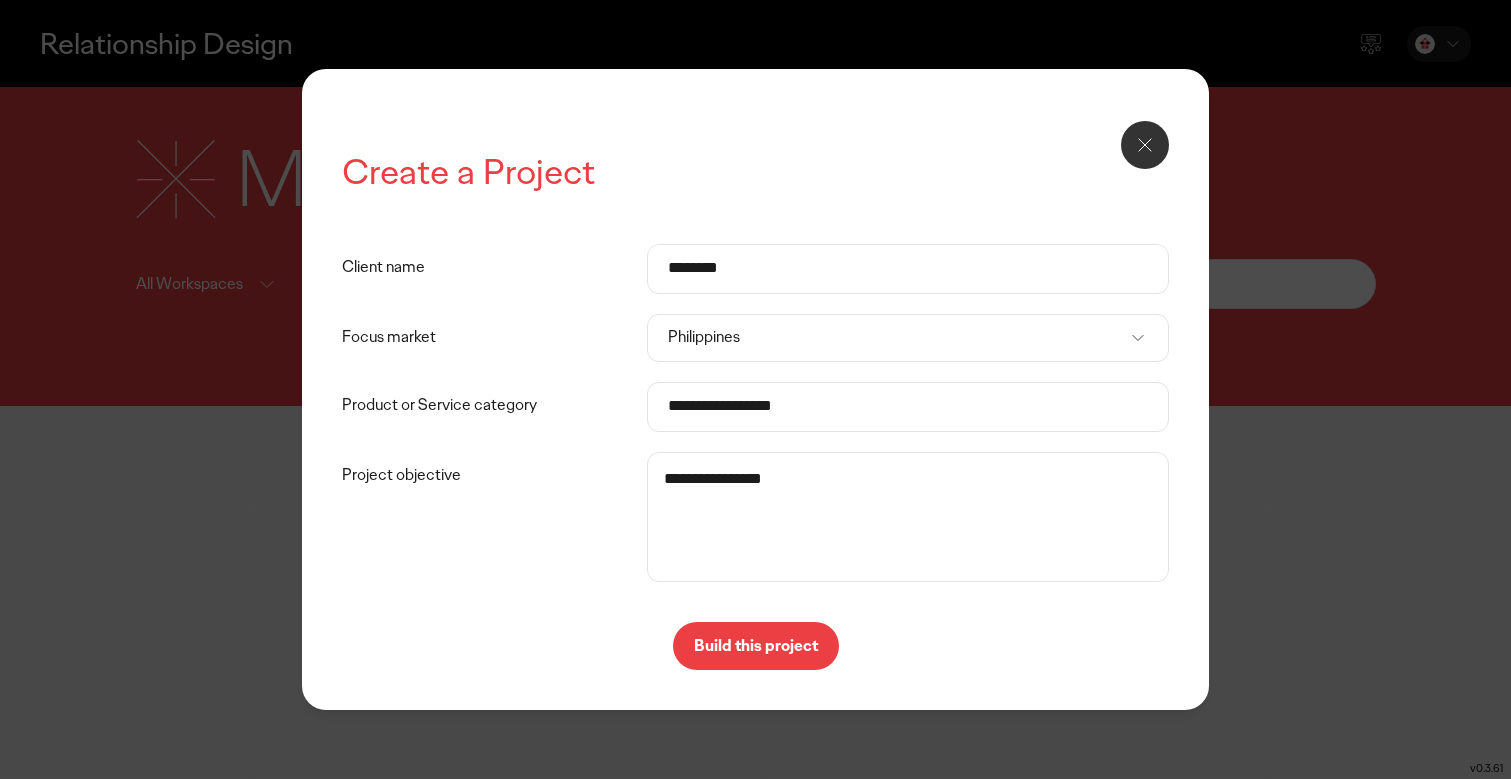 click on "**********" at bounding box center (908, 517) 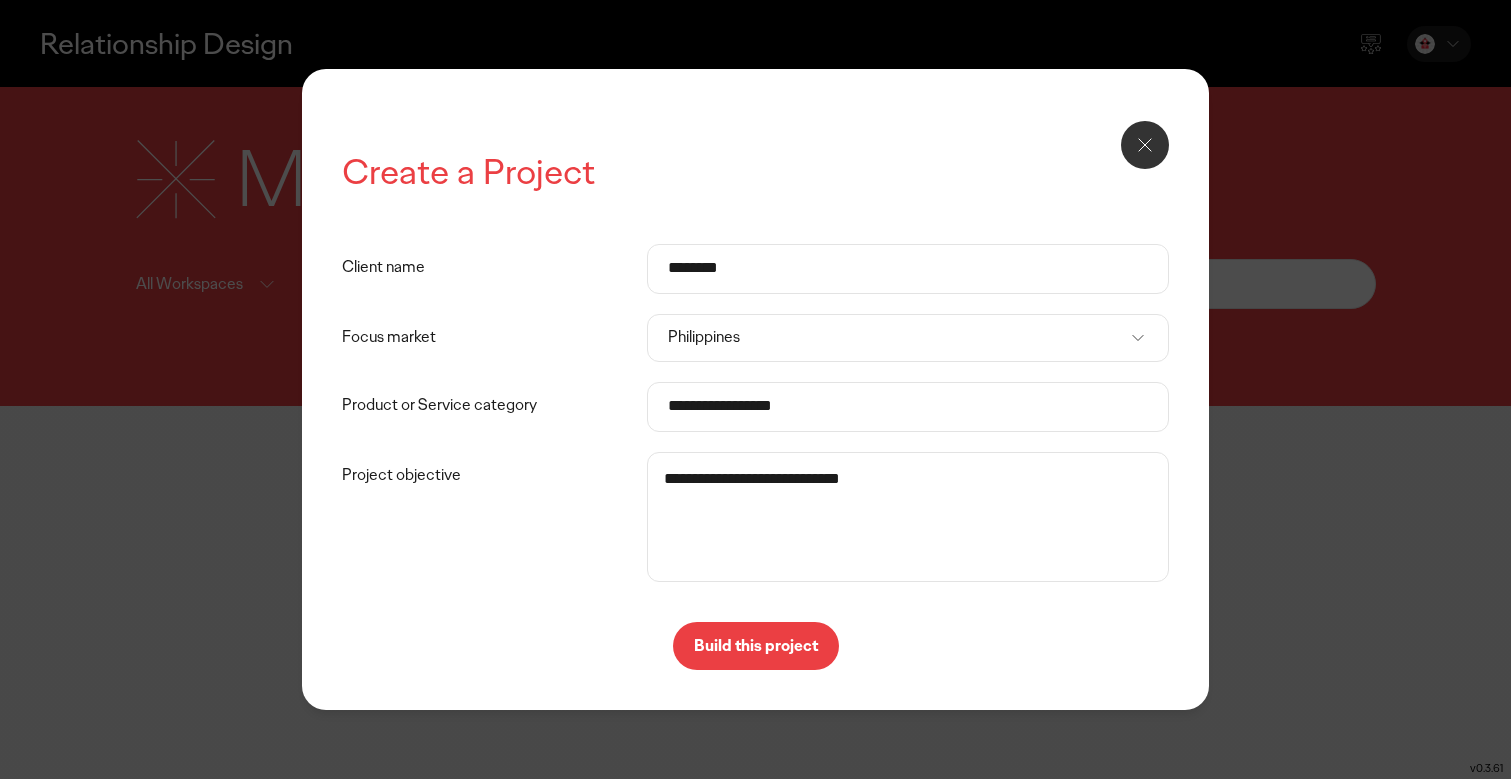 type on "**********" 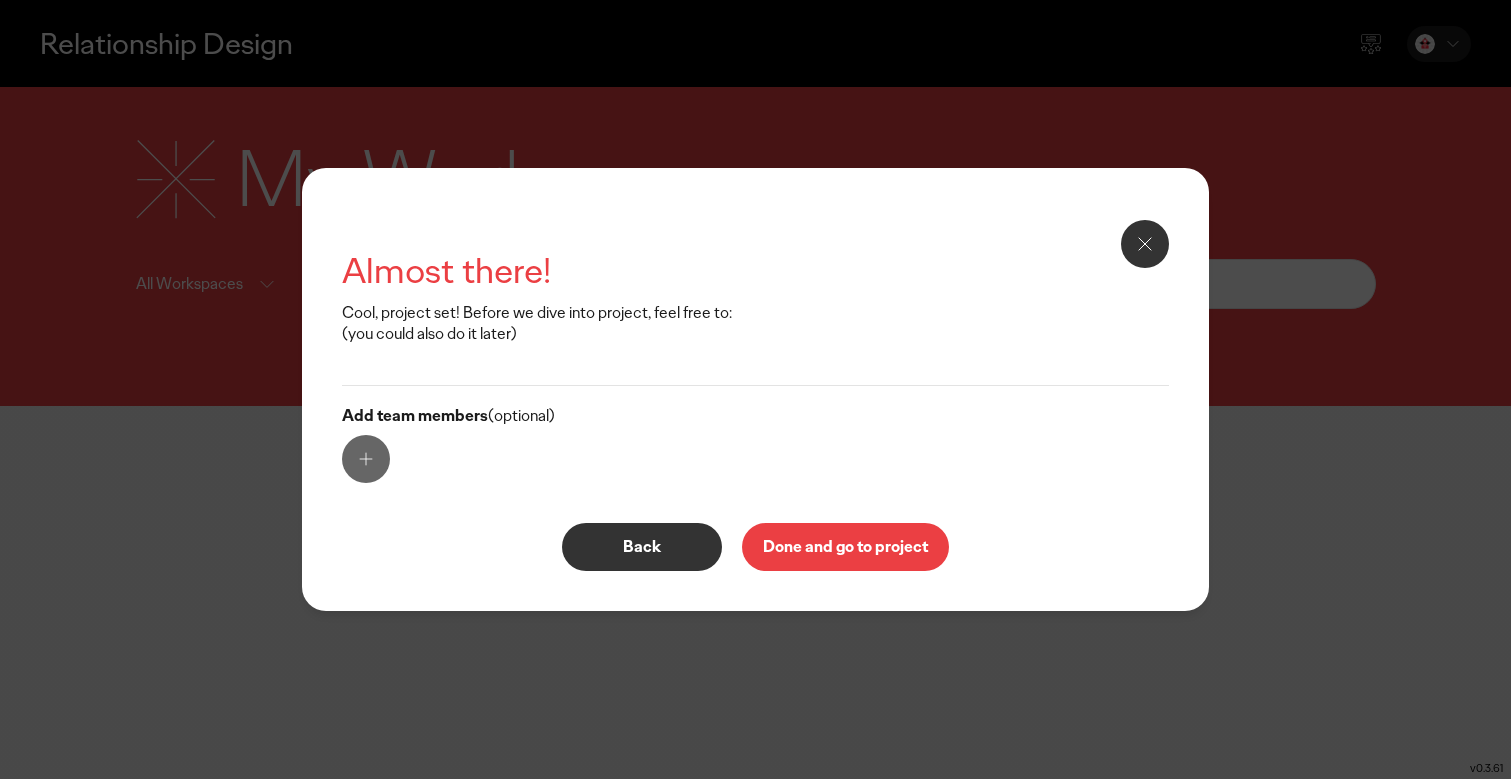 click 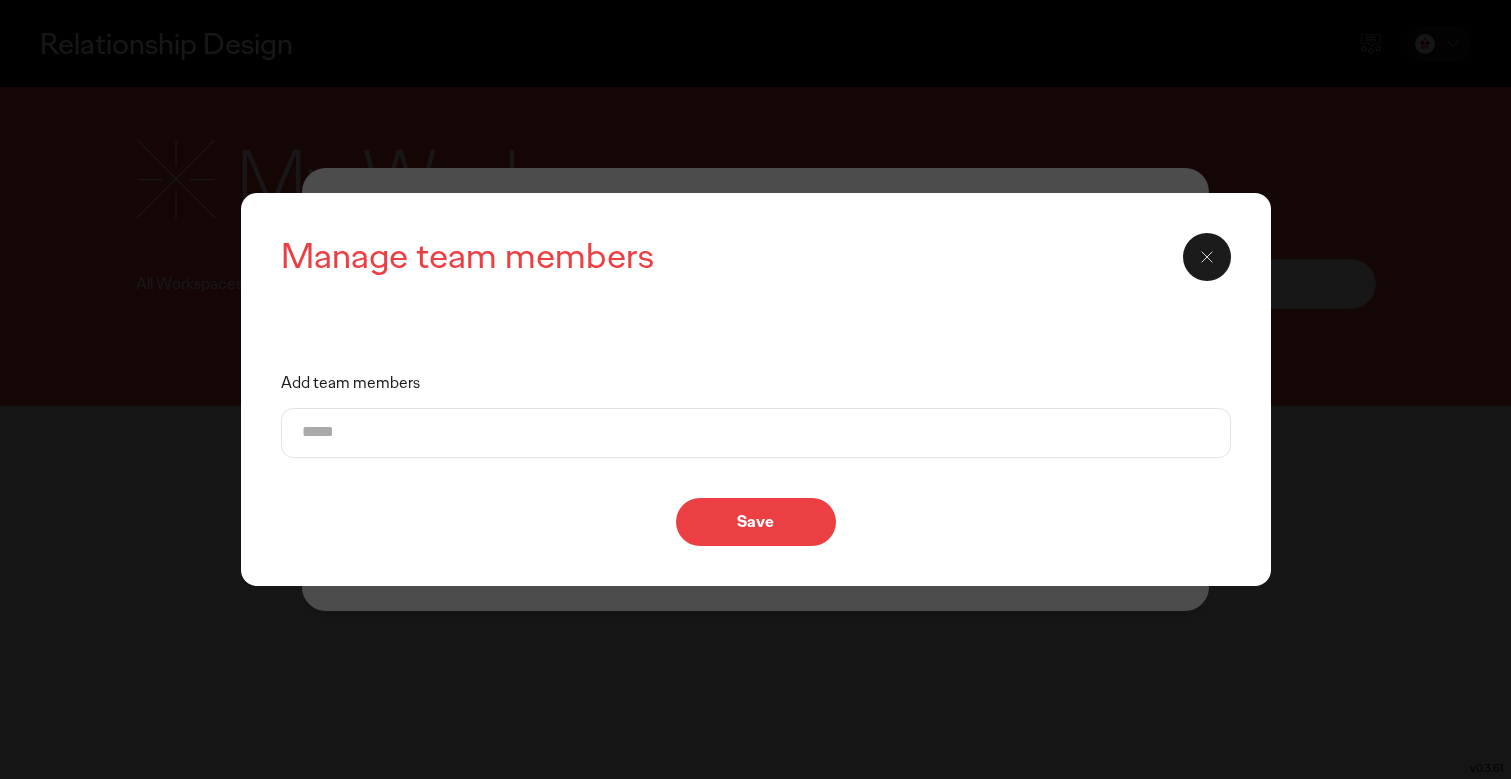 click on "Add team members" at bounding box center [756, 433] 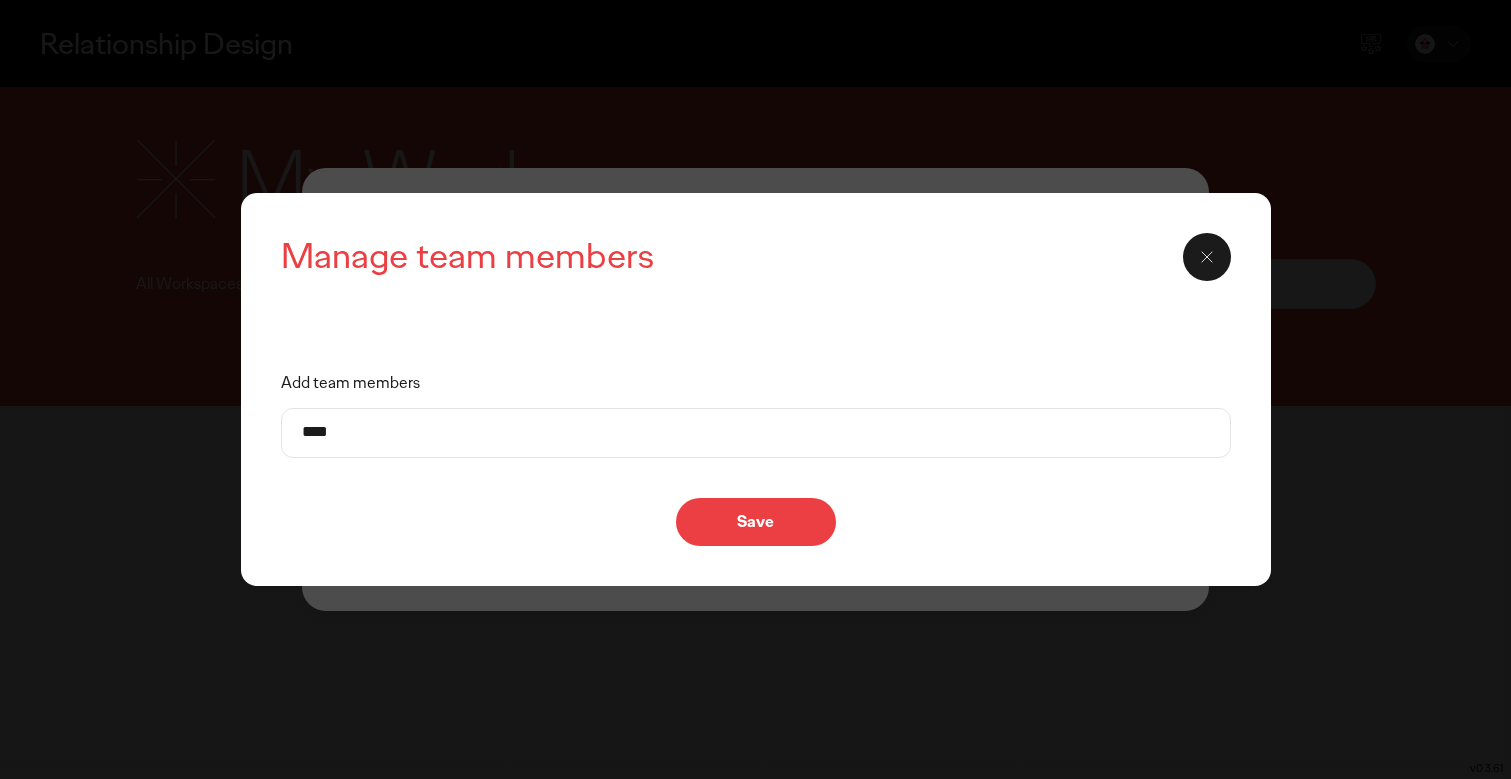 click on "****" at bounding box center [756, 433] 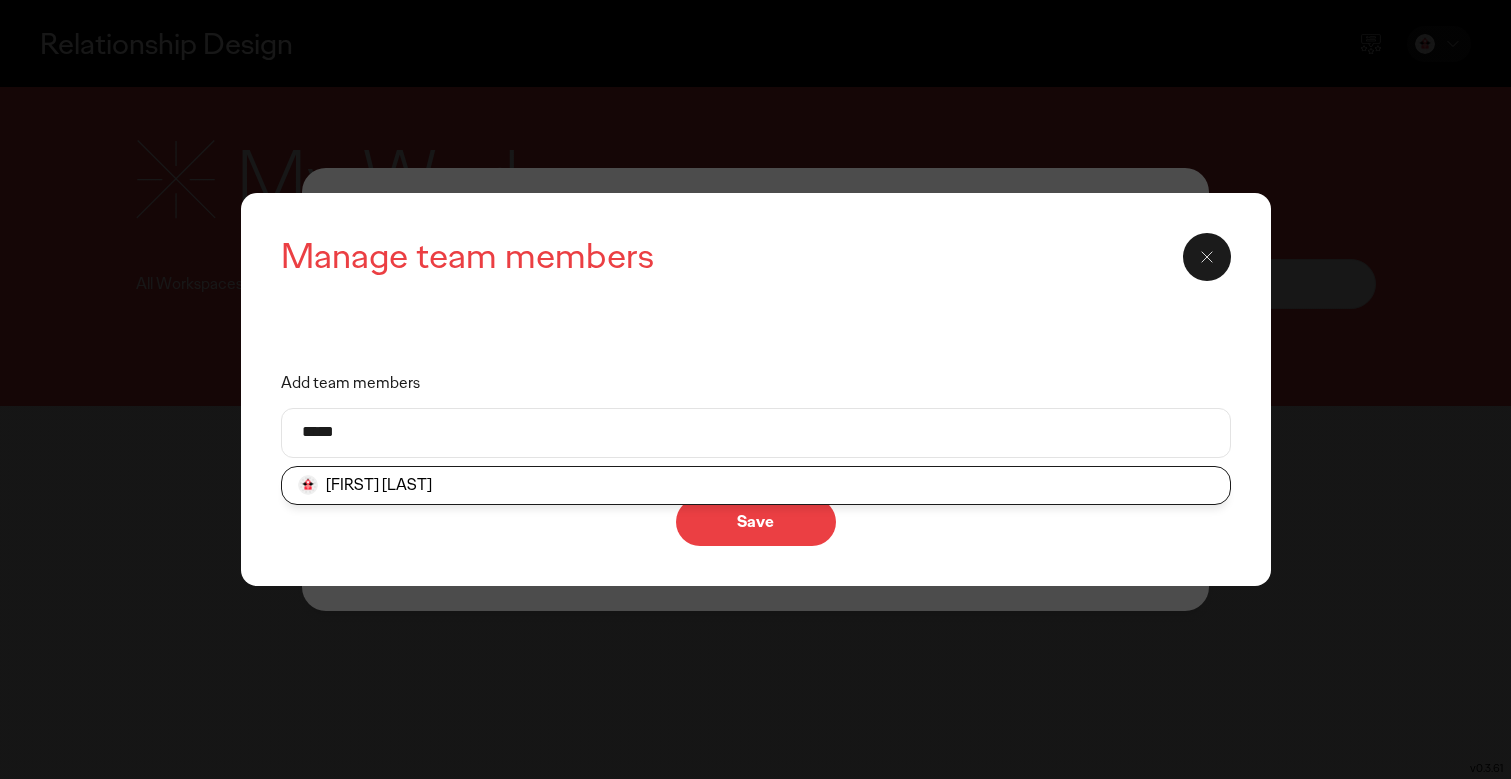 type on "****" 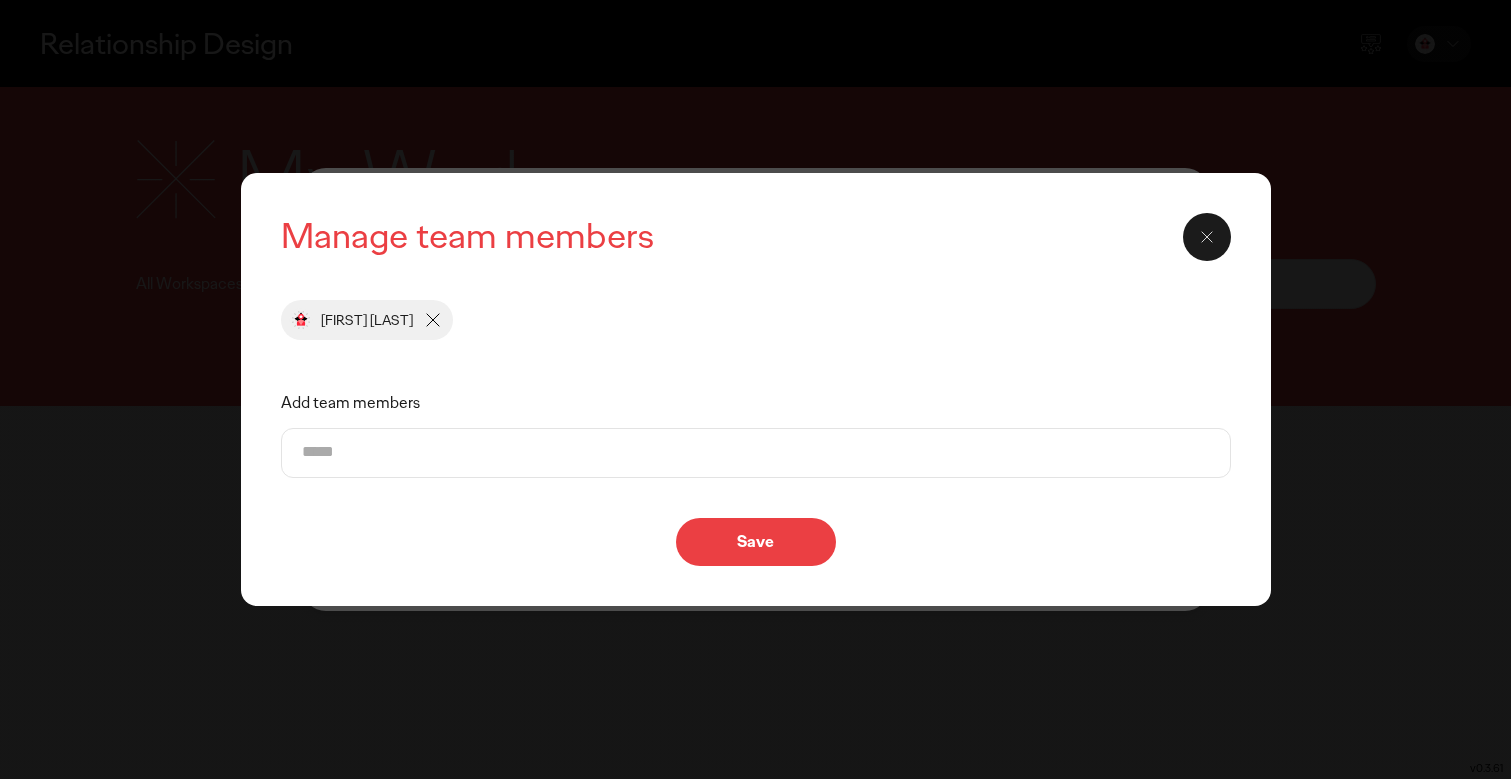 click on "Add team members" at bounding box center (756, 453) 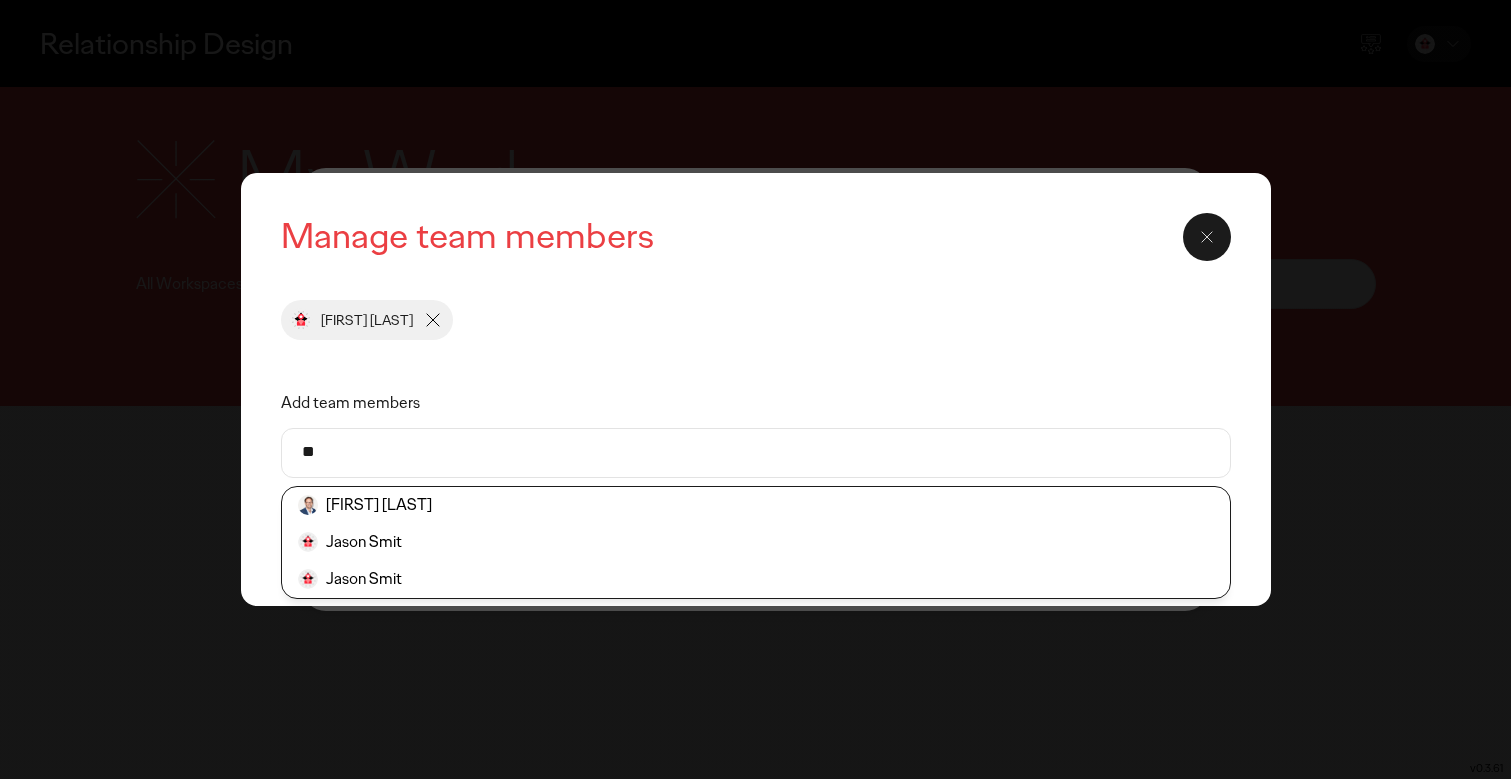 type on "*" 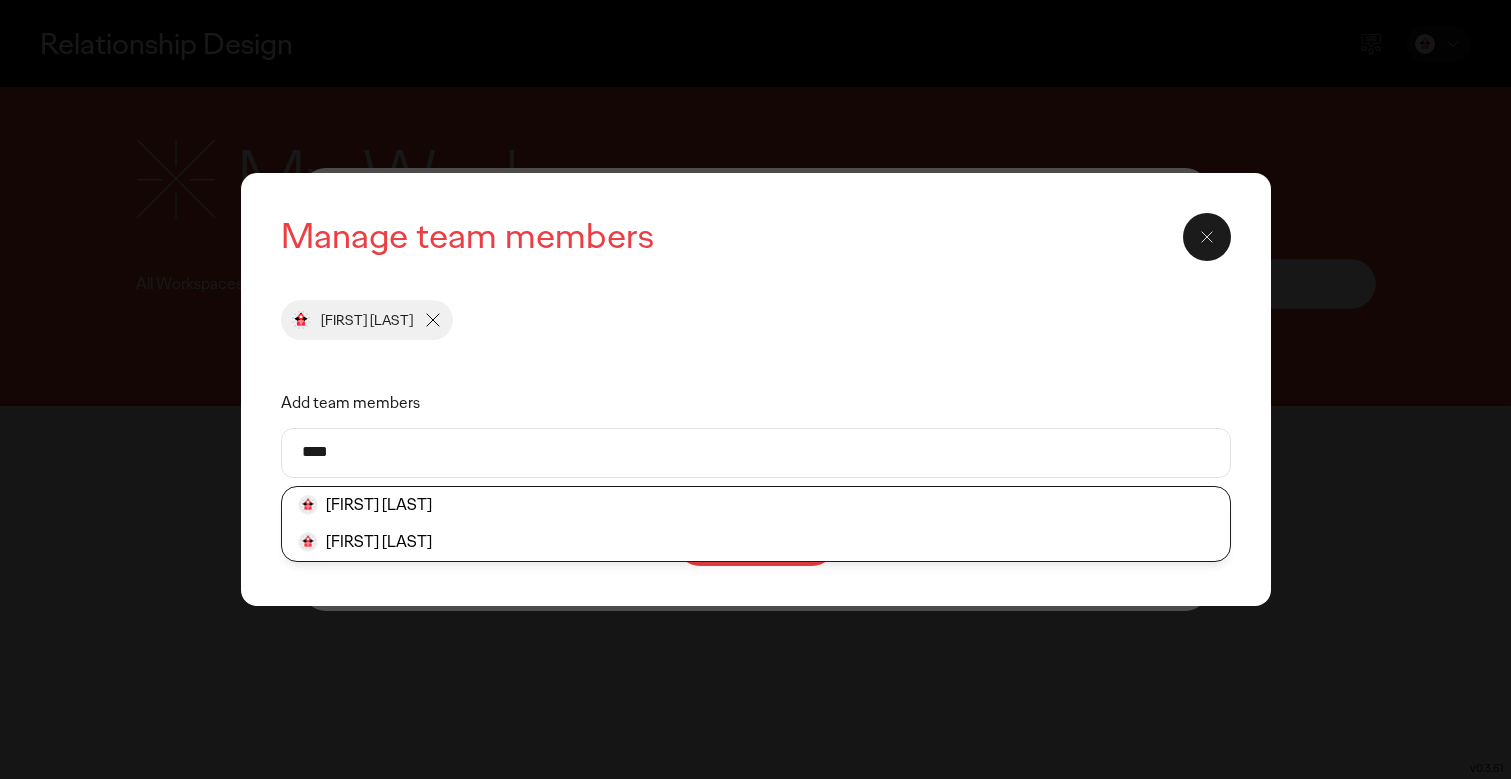 type on "****" 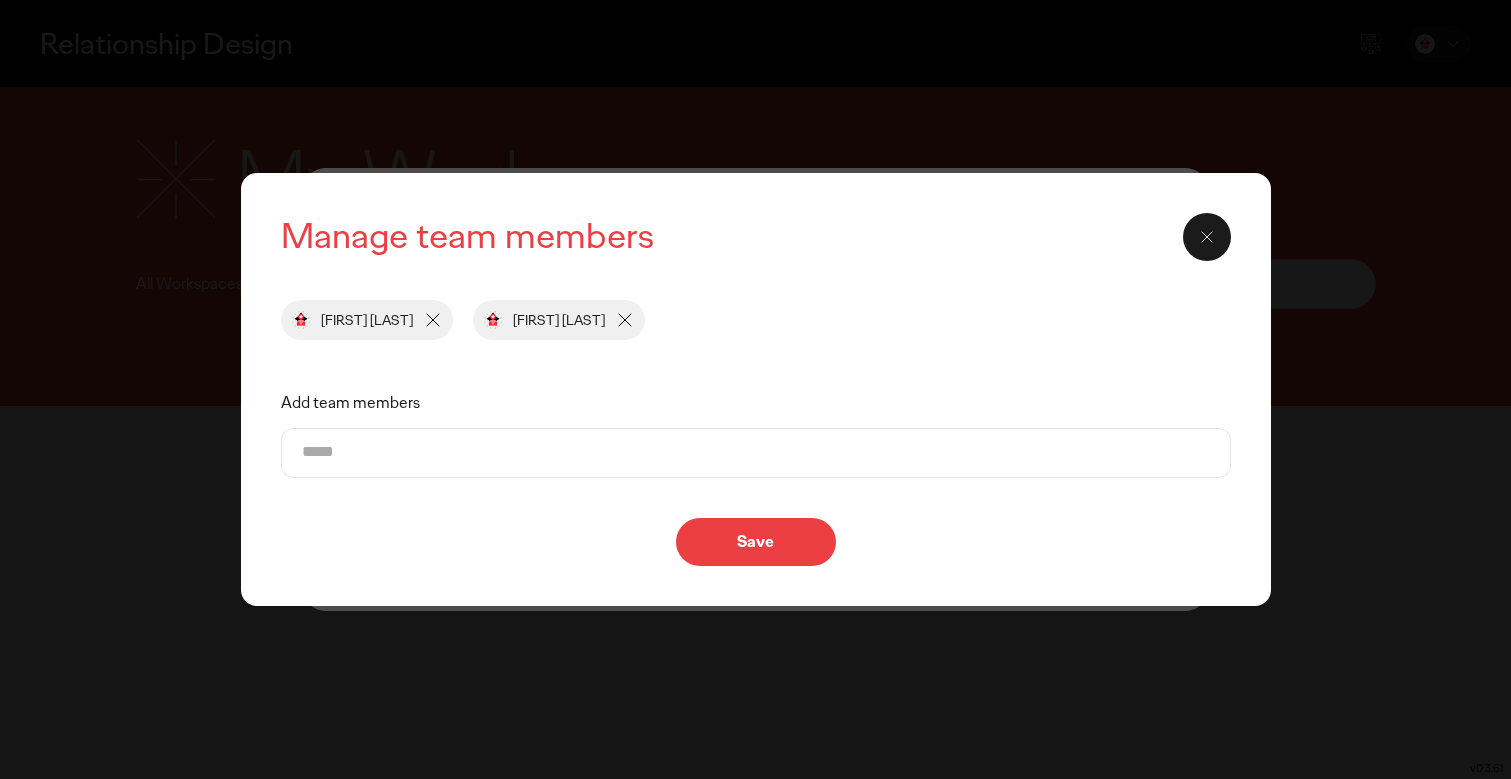 click on "Save" at bounding box center (756, 542) 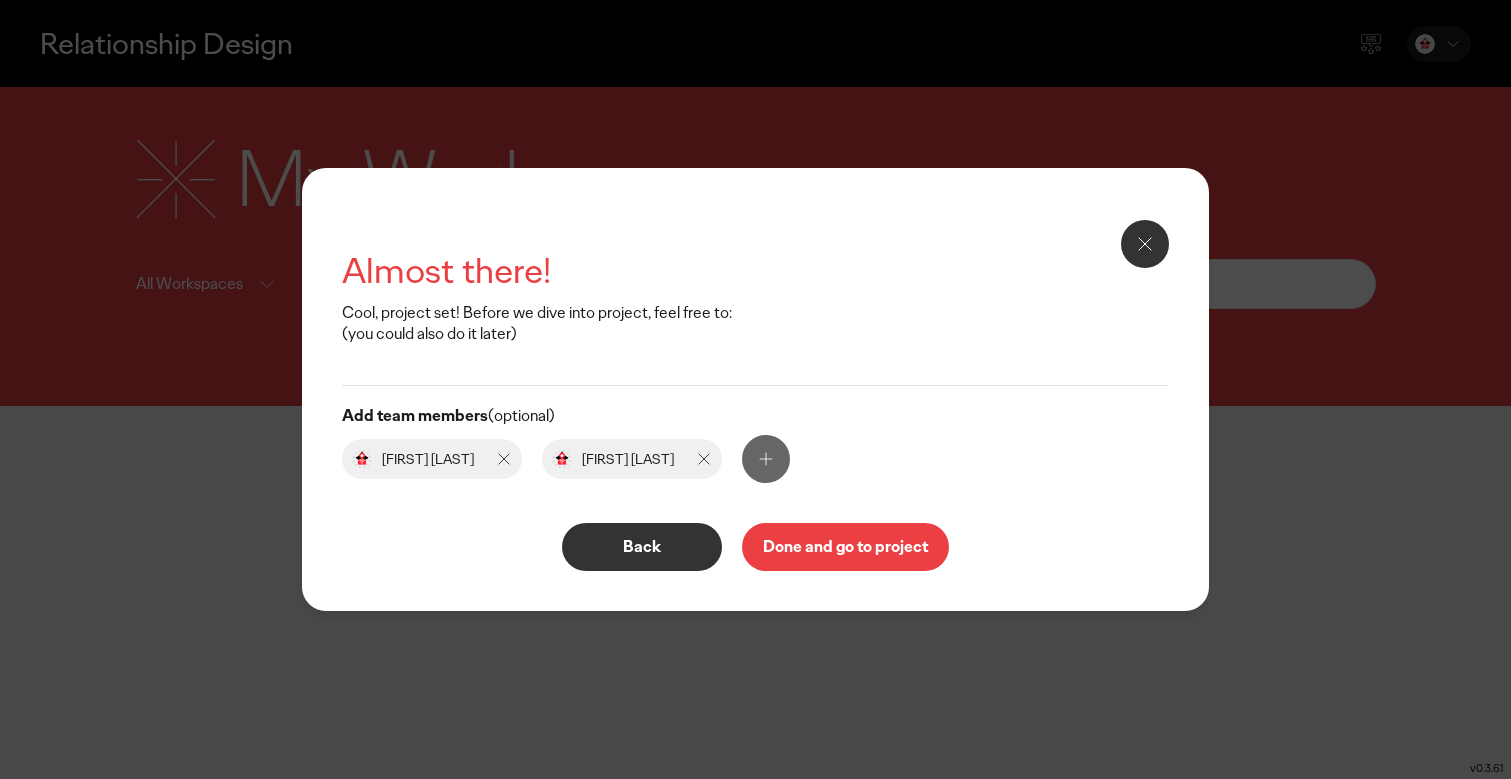 click on "Done and go to project" at bounding box center (845, 547) 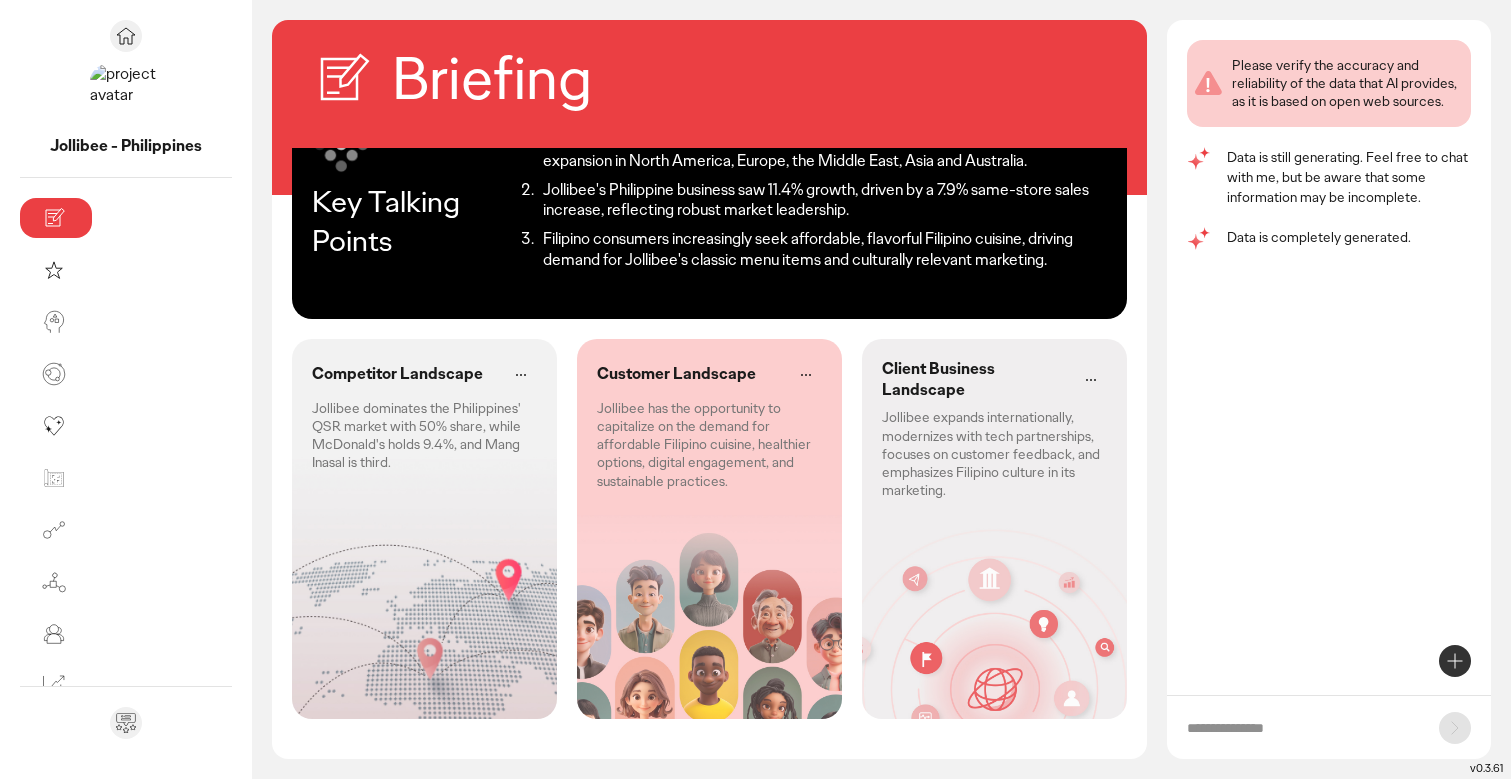 scroll, scrollTop: 0, scrollLeft: 0, axis: both 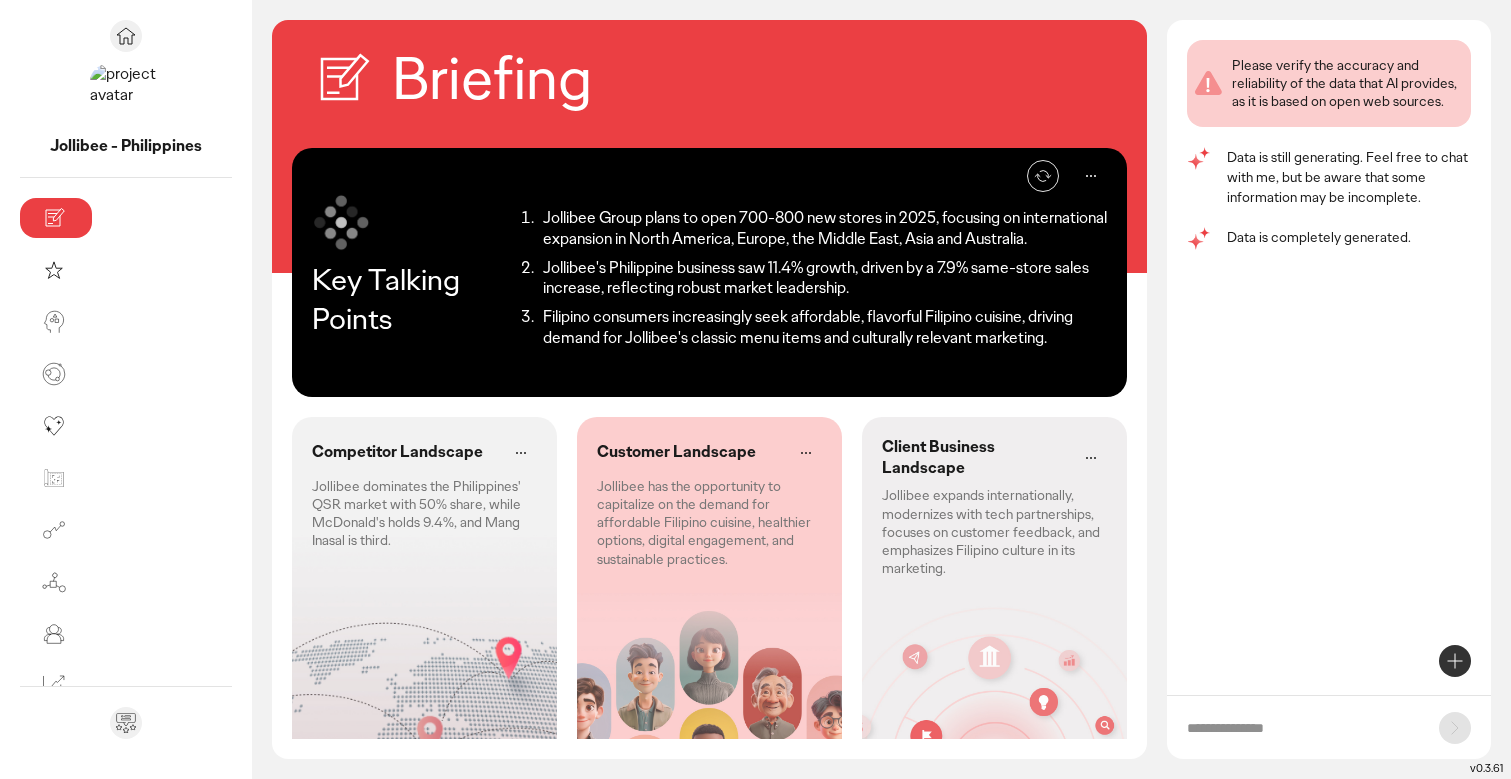 click on "Customer Landscape" at bounding box center [676, 452] 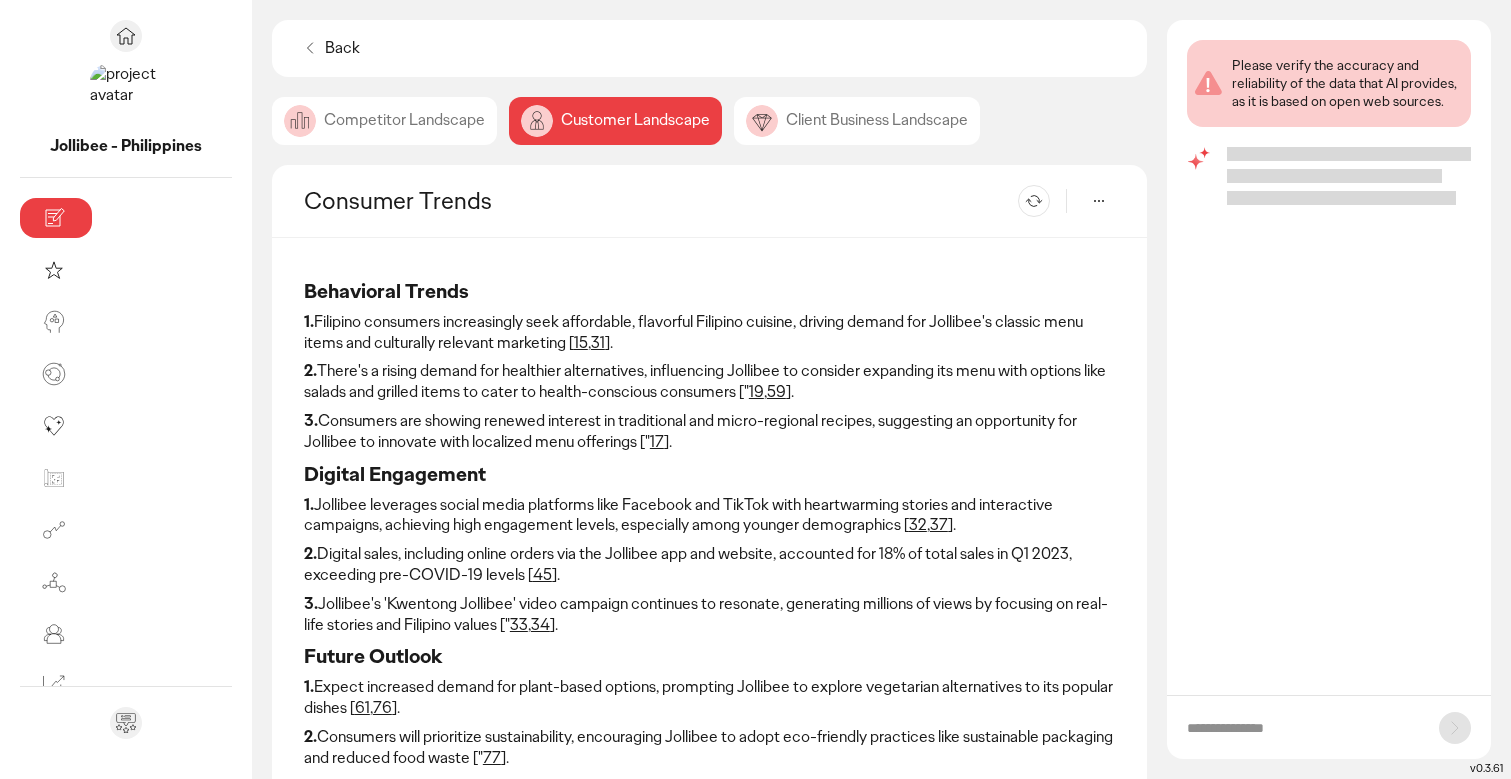 click on "Competitor Landscape" 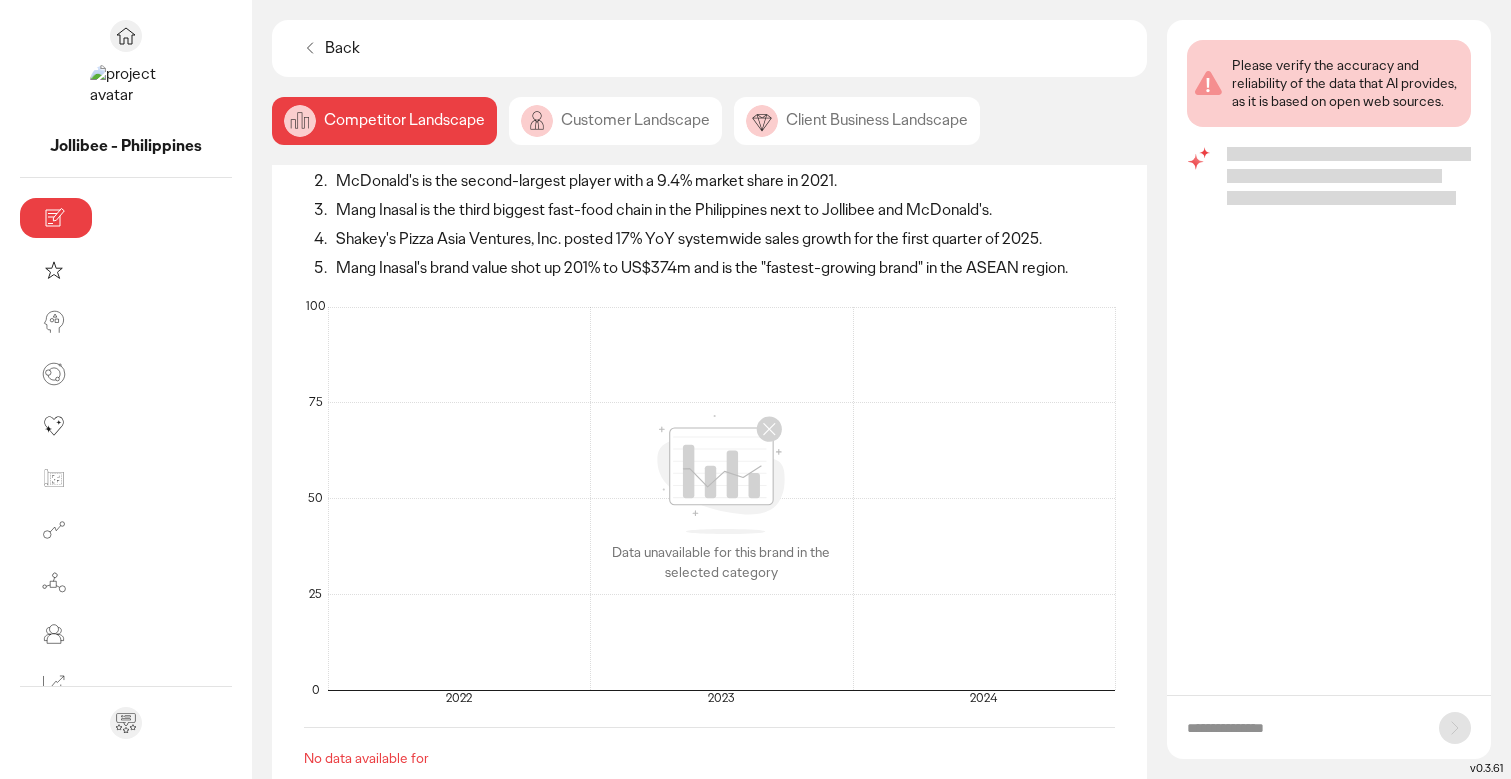 scroll, scrollTop: 140, scrollLeft: 0, axis: vertical 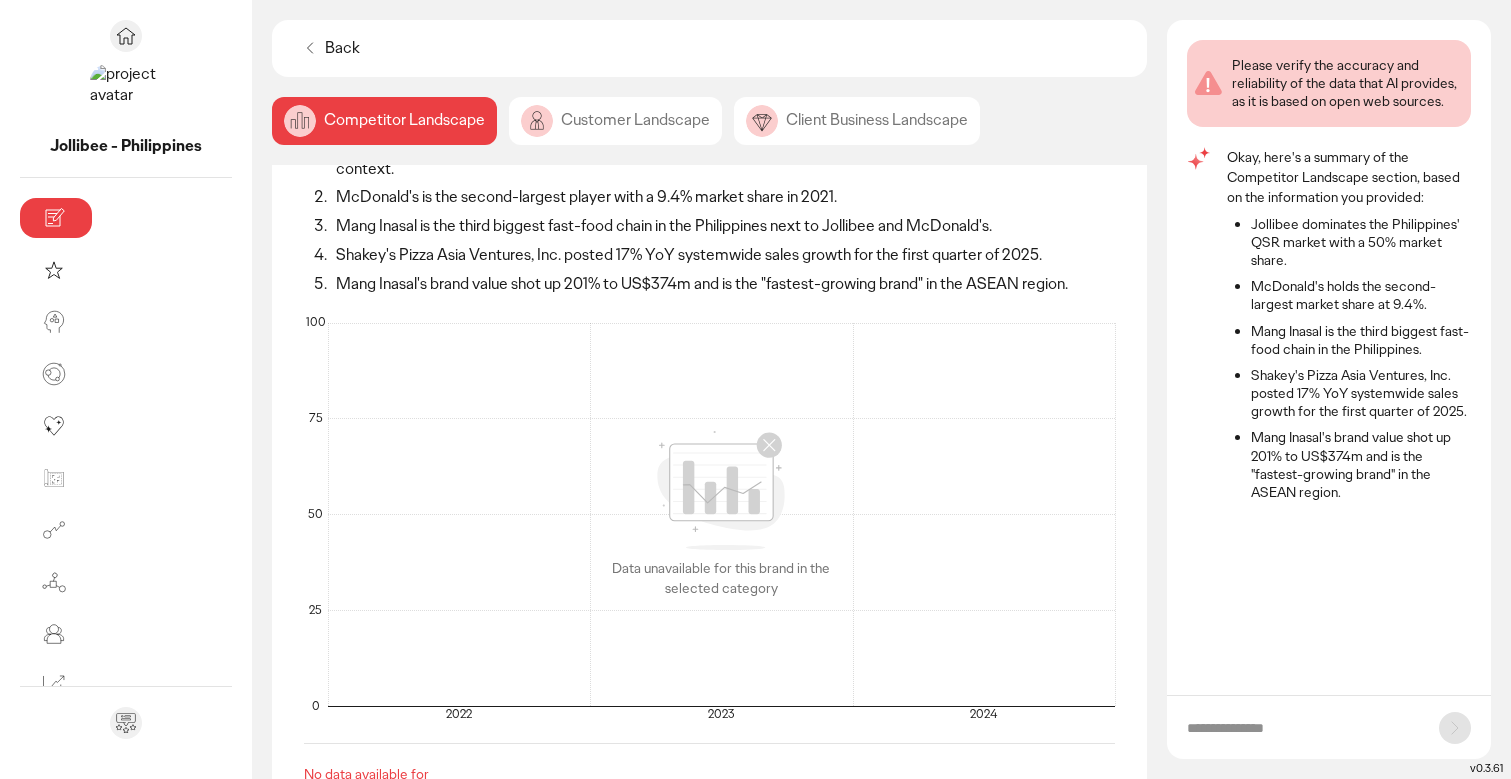 click on "Client Business Landscape" 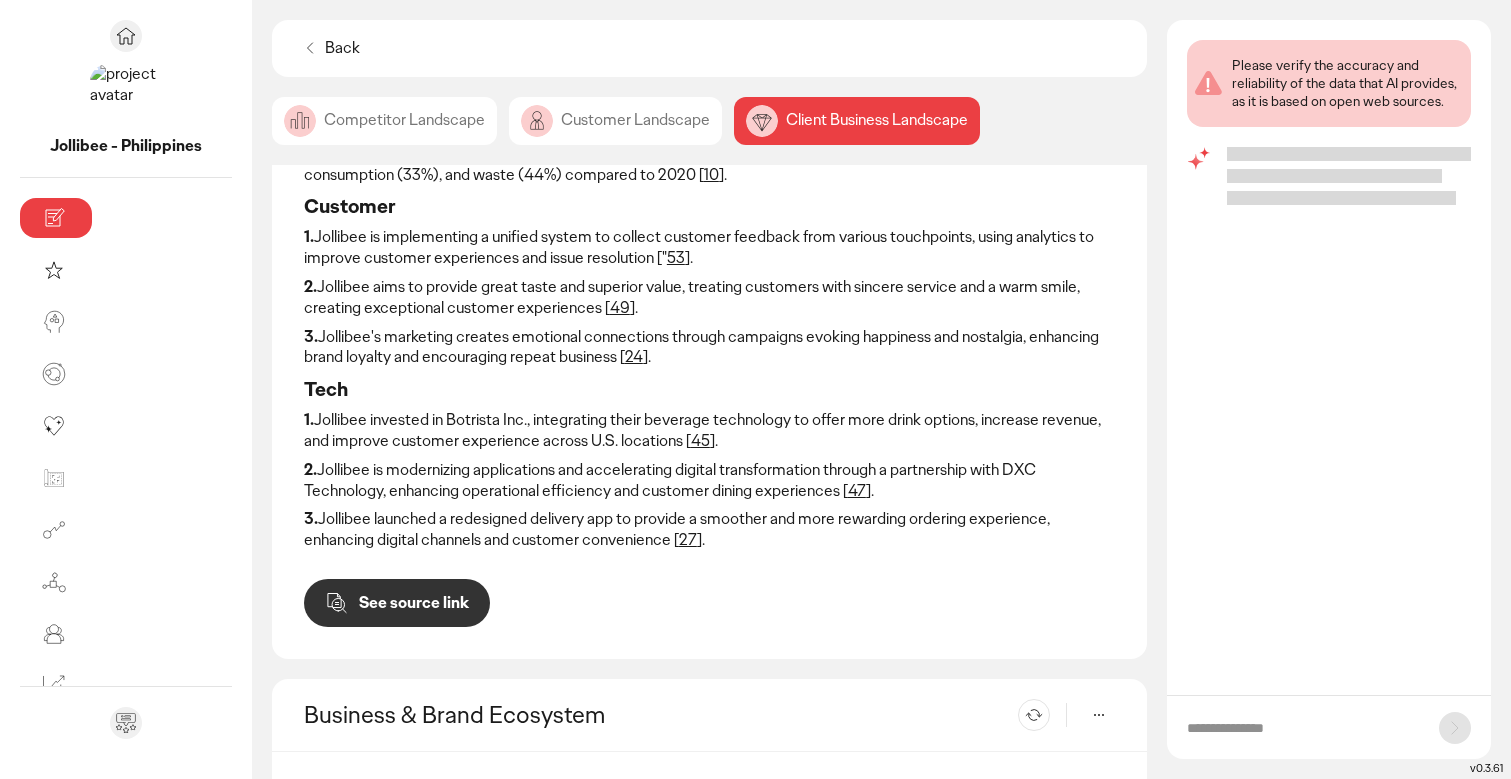 scroll, scrollTop: 452, scrollLeft: 0, axis: vertical 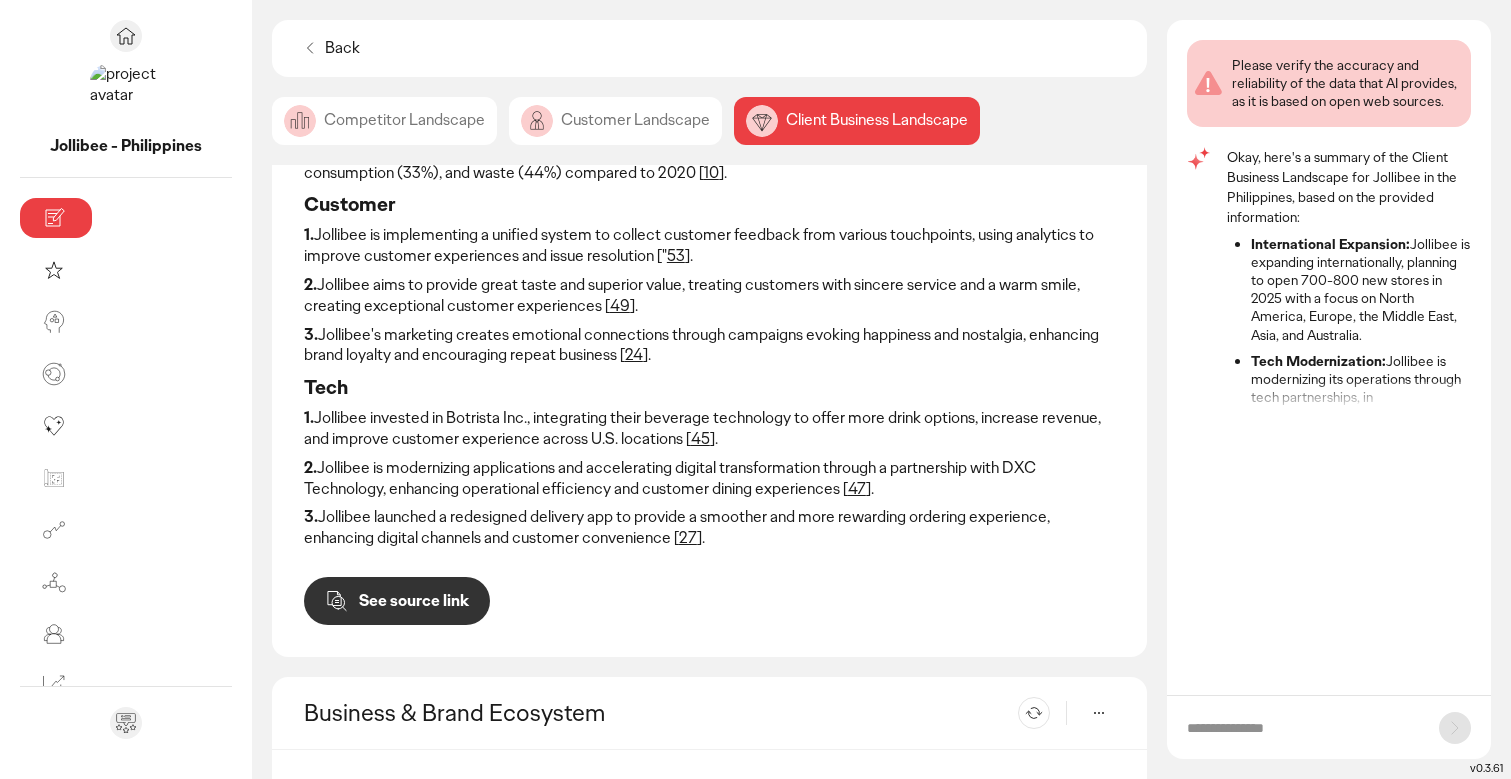 click on "Customer Landscape" 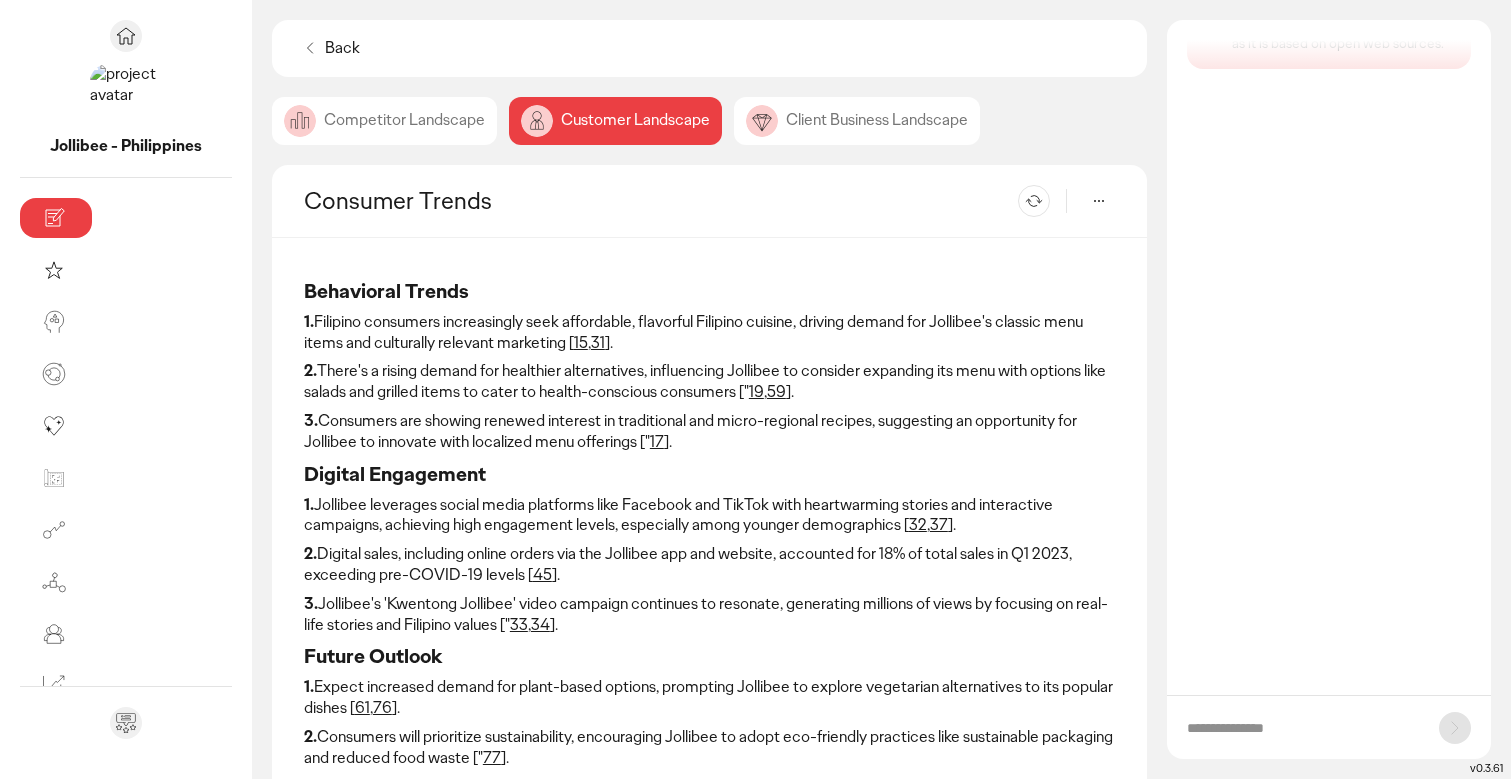 scroll, scrollTop: 0, scrollLeft: 0, axis: both 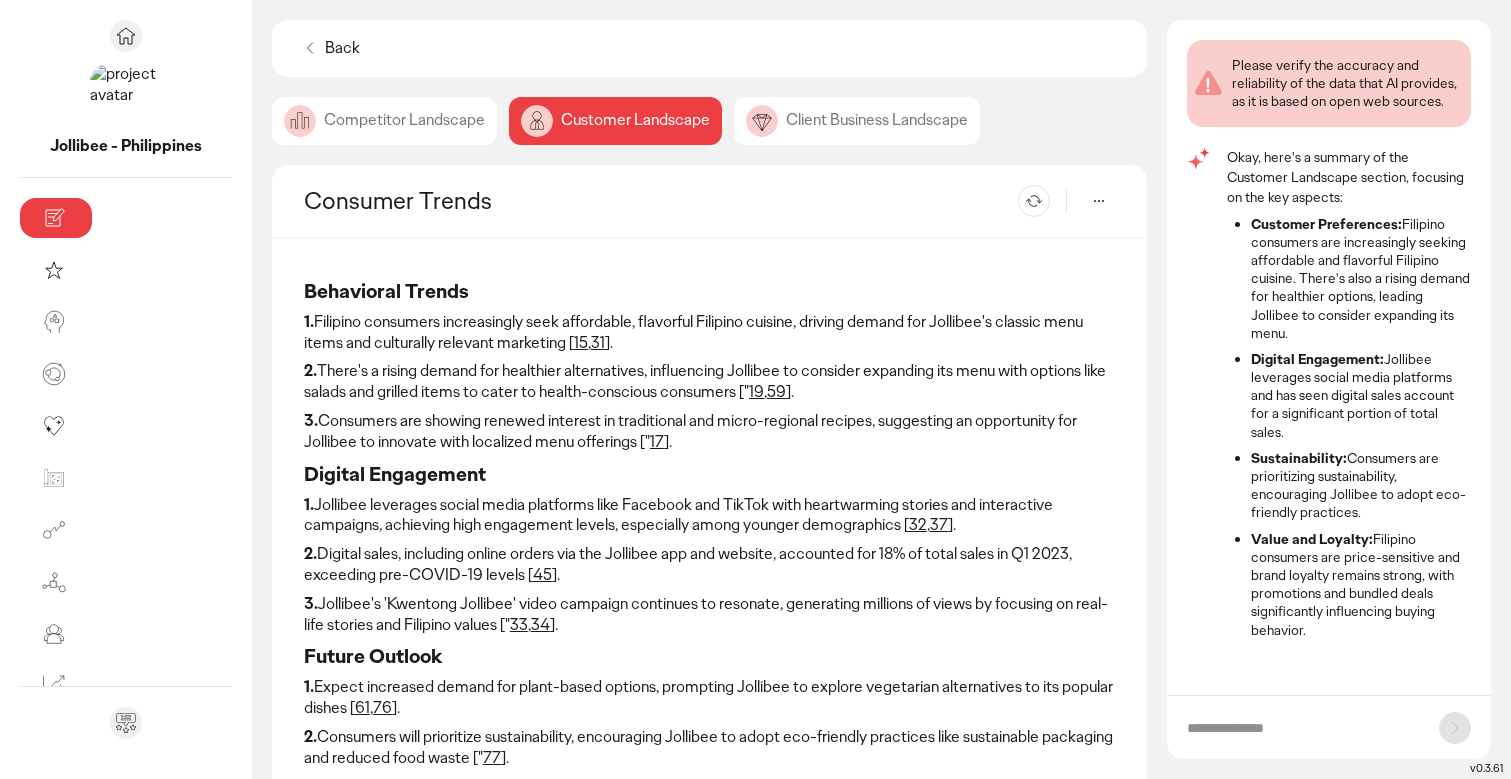 click on "Competitor Landscape" 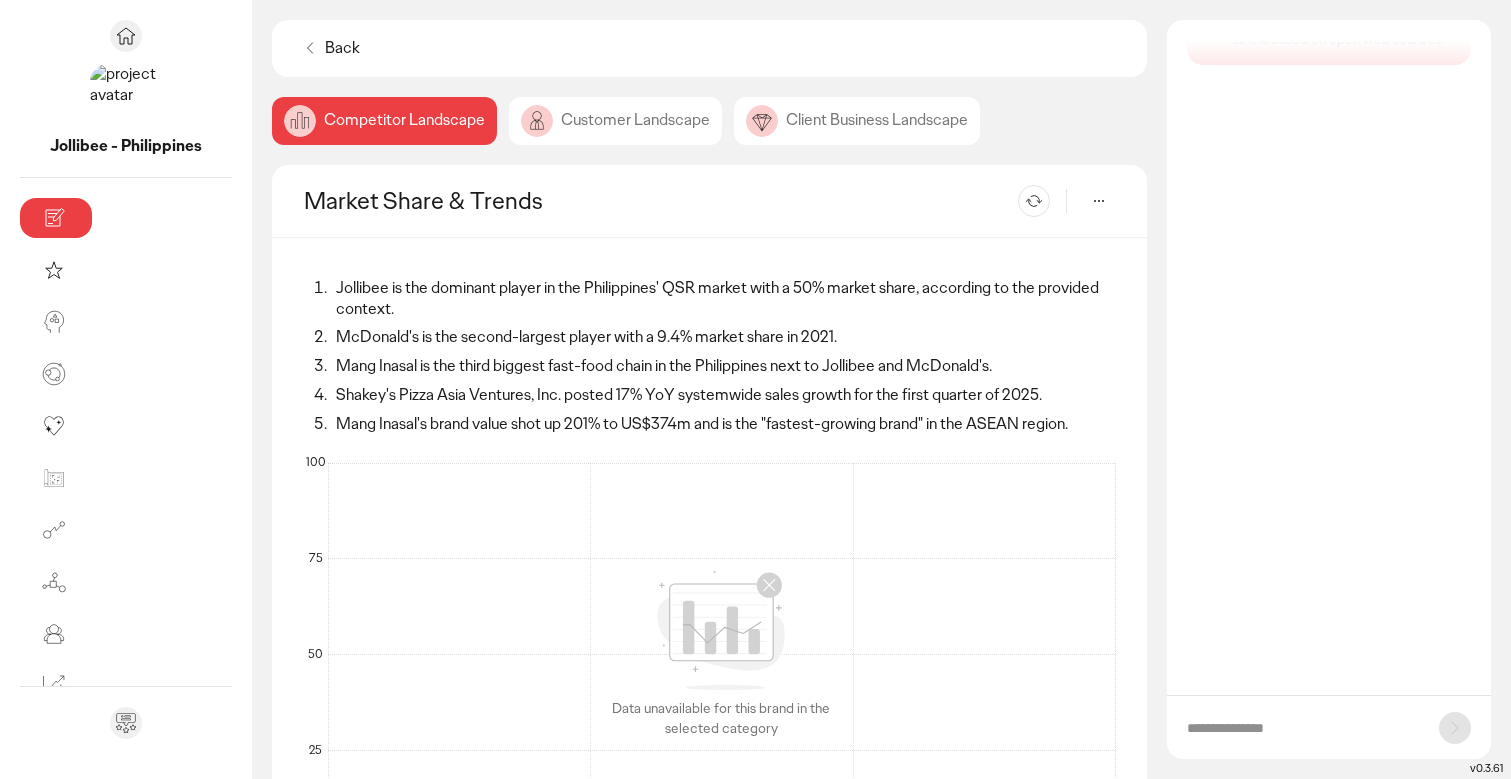 scroll, scrollTop: 0, scrollLeft: 0, axis: both 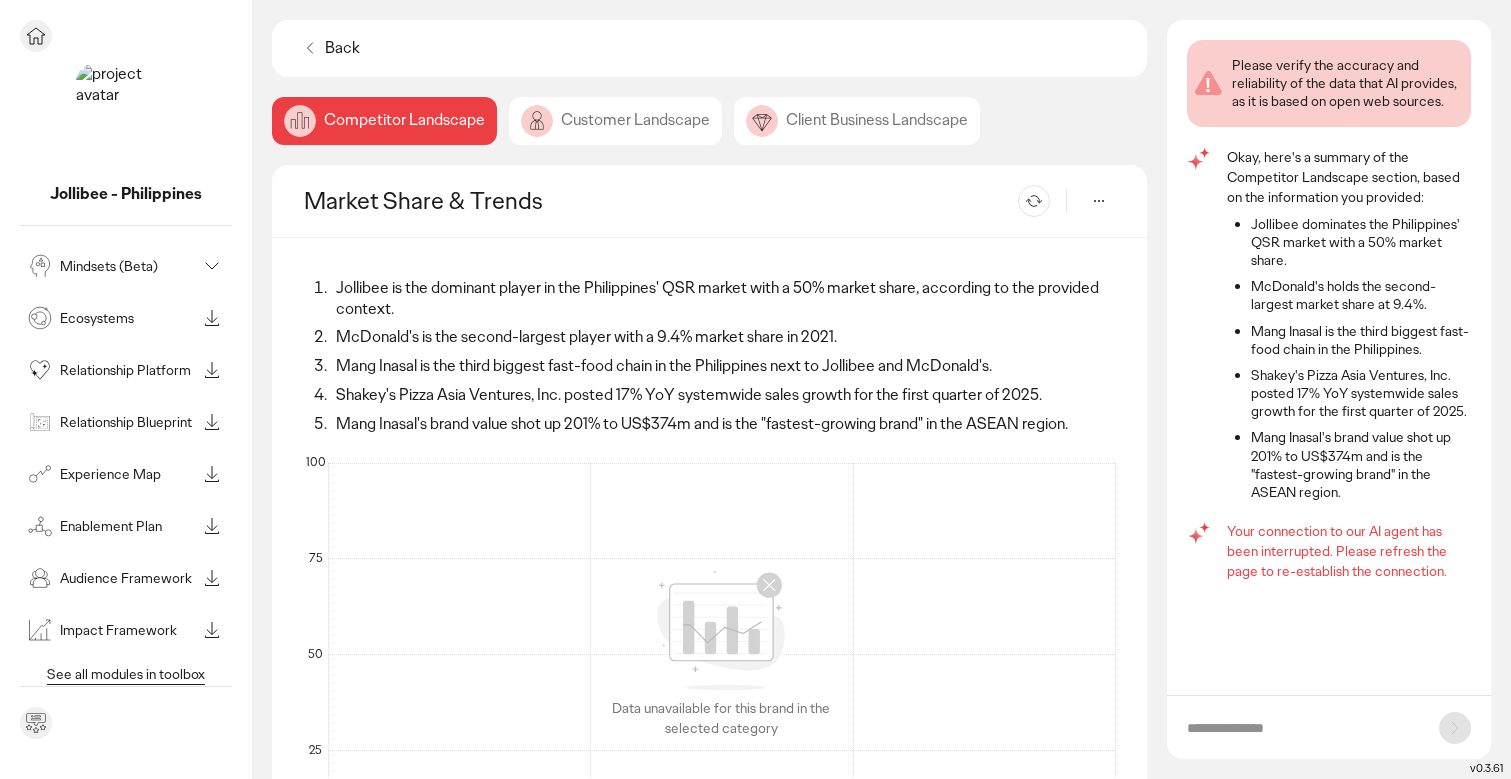 click 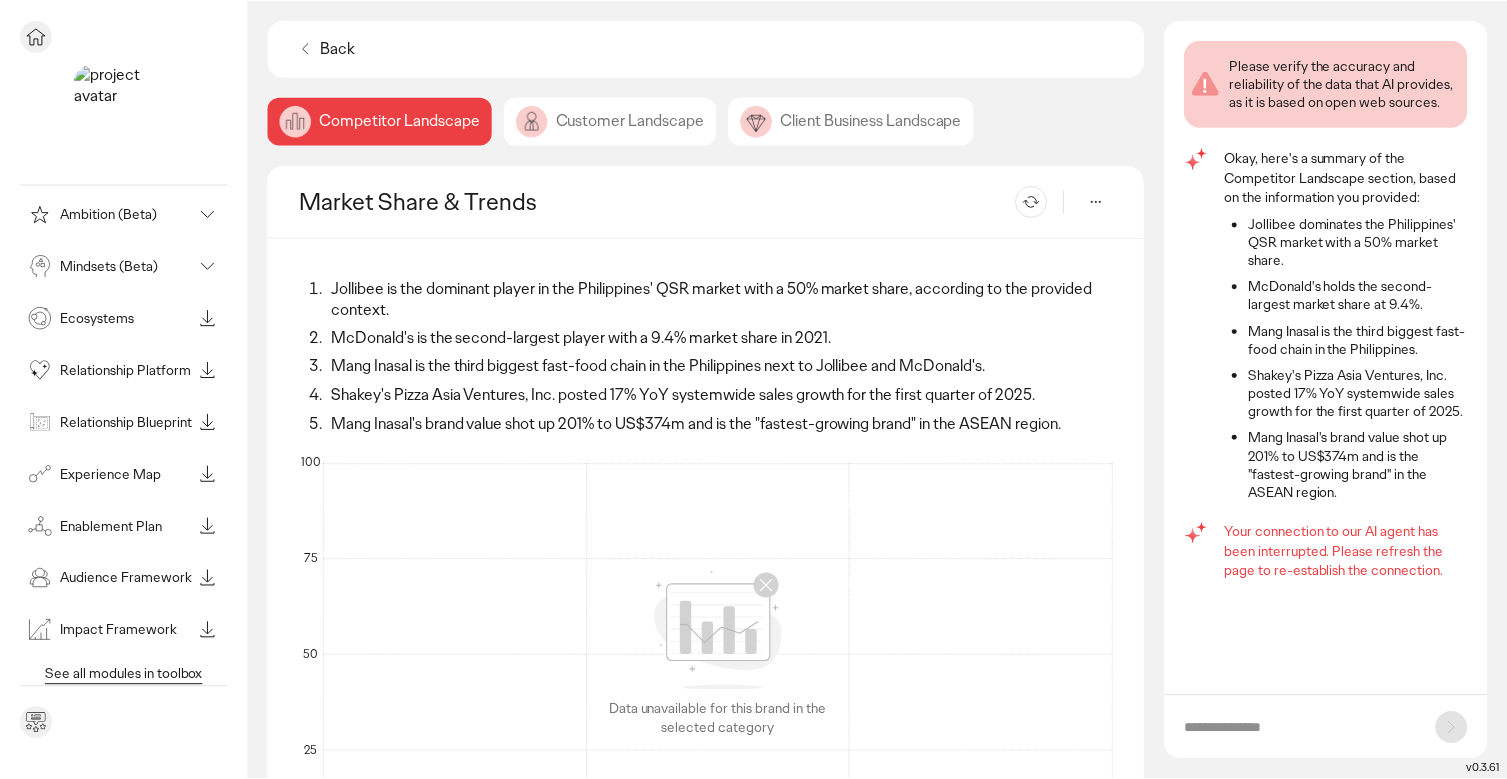 scroll, scrollTop: 0, scrollLeft: 0, axis: both 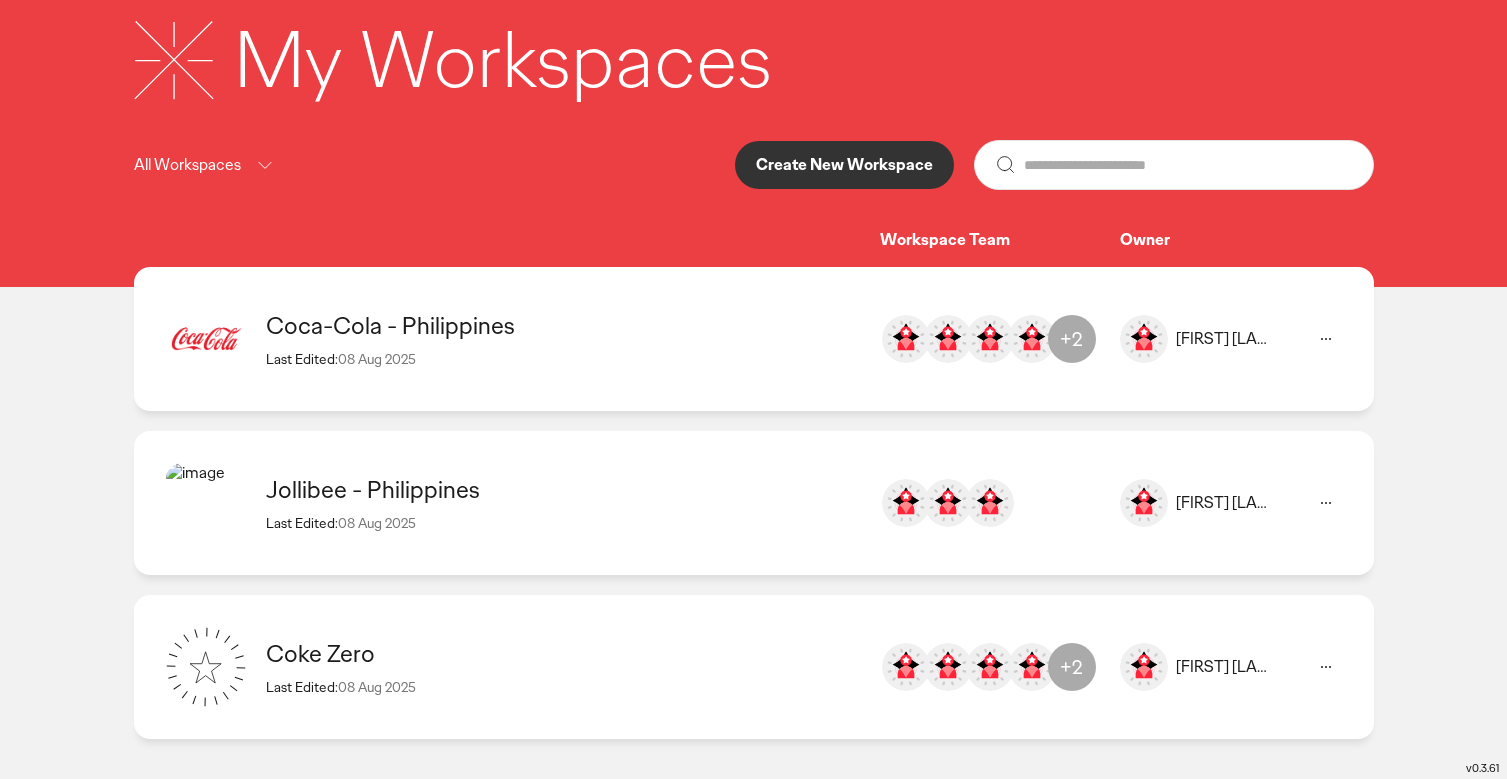 click on "Last Edited:  08 Aug 2025" at bounding box center [563, 687] 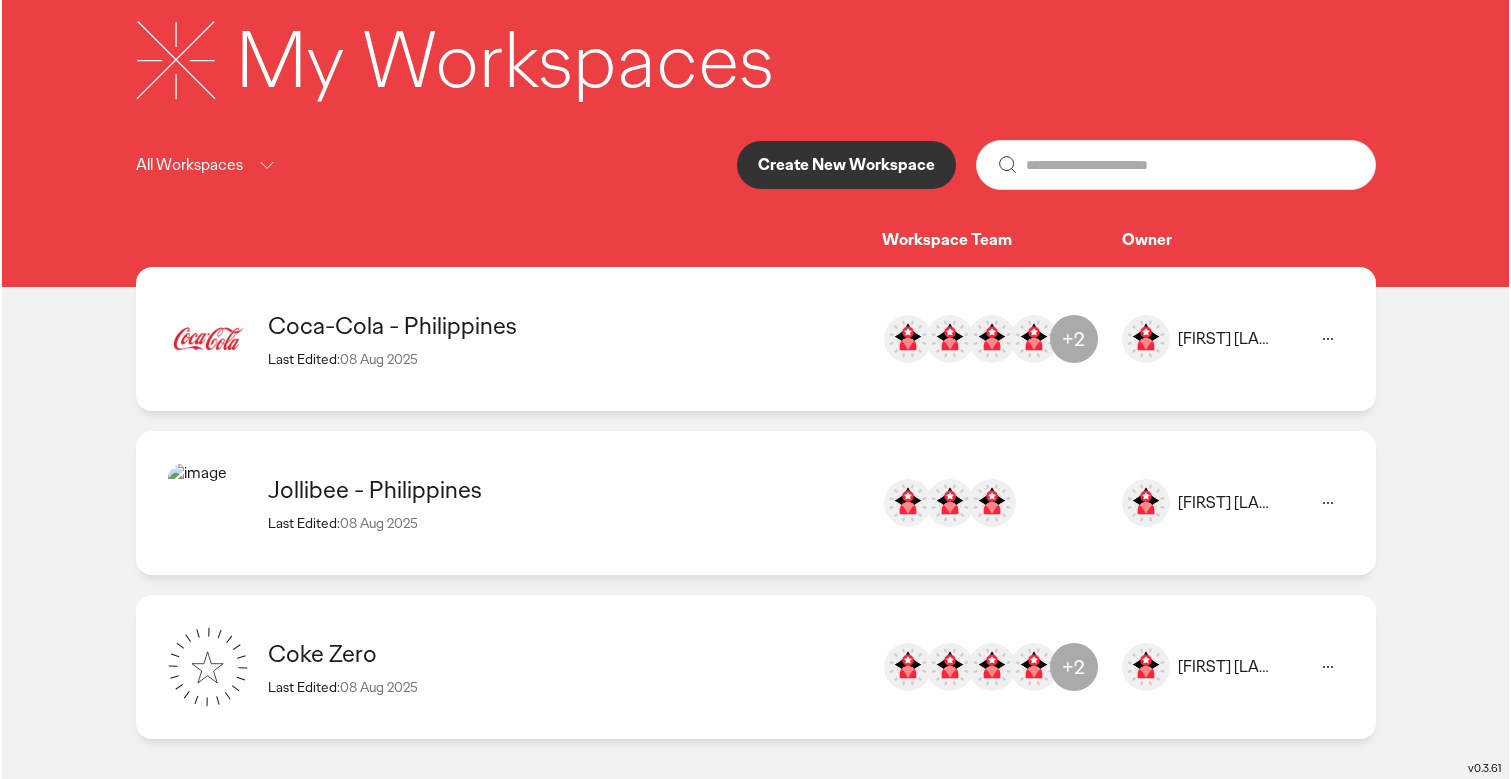 scroll, scrollTop: 0, scrollLeft: 0, axis: both 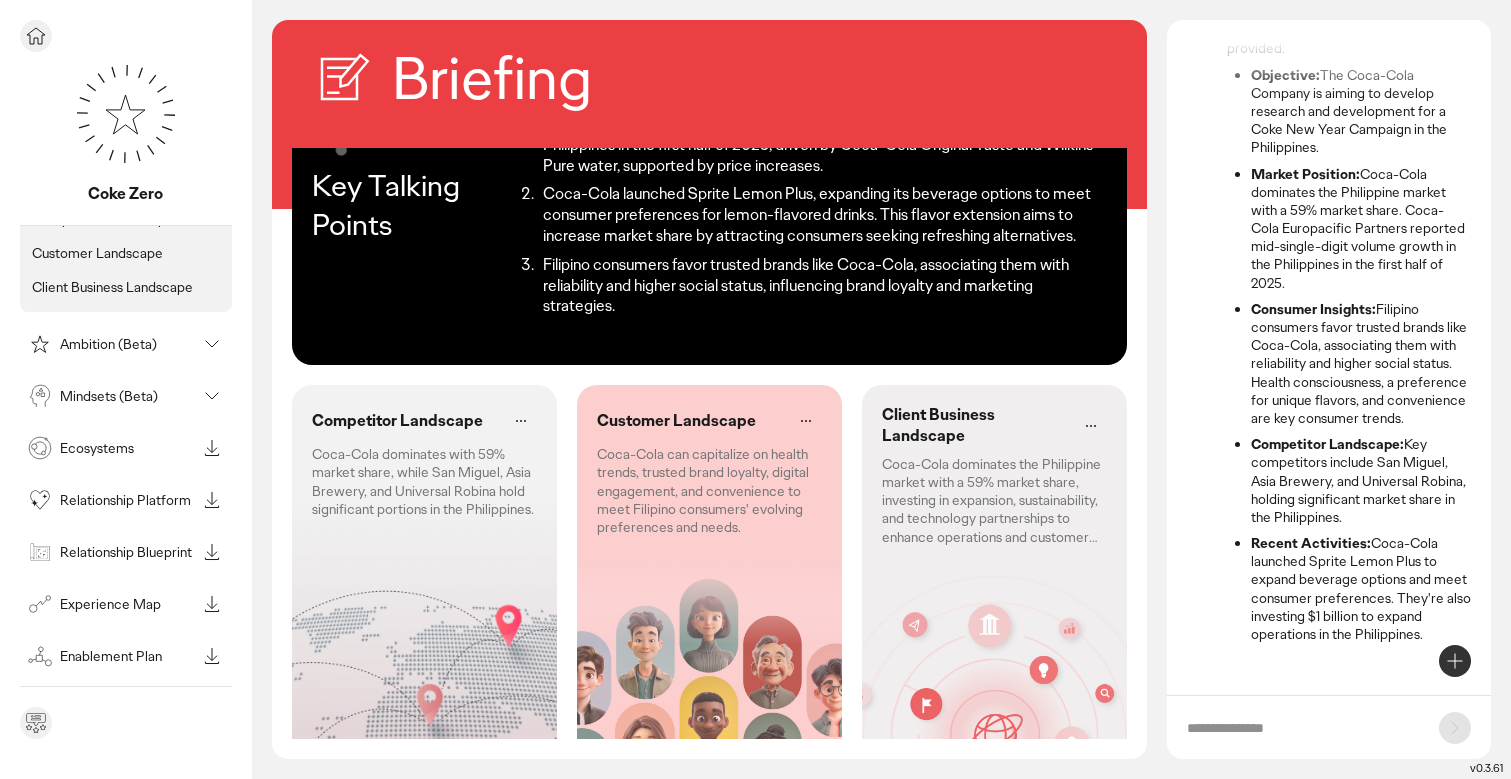 click 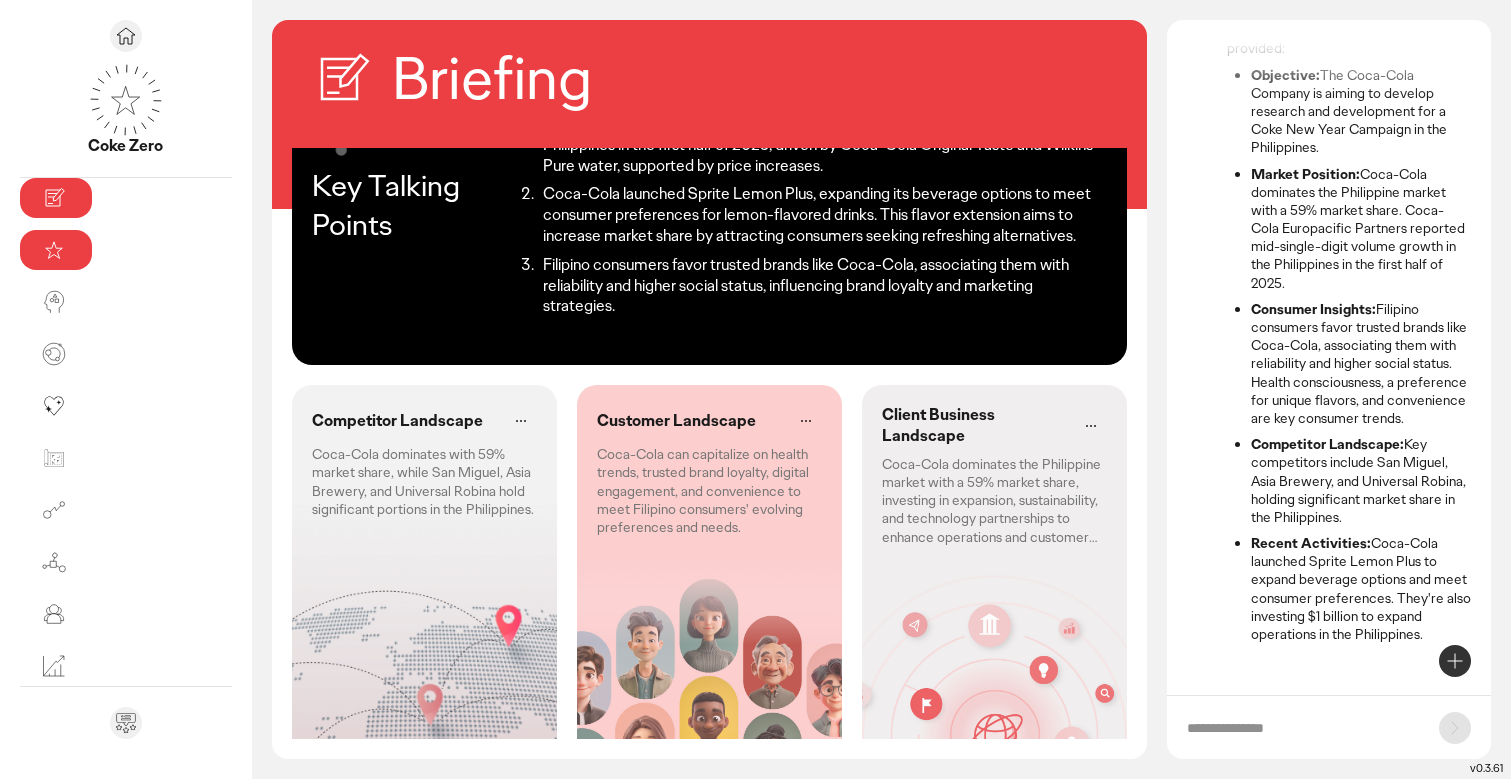 scroll, scrollTop: 0, scrollLeft: 0, axis: both 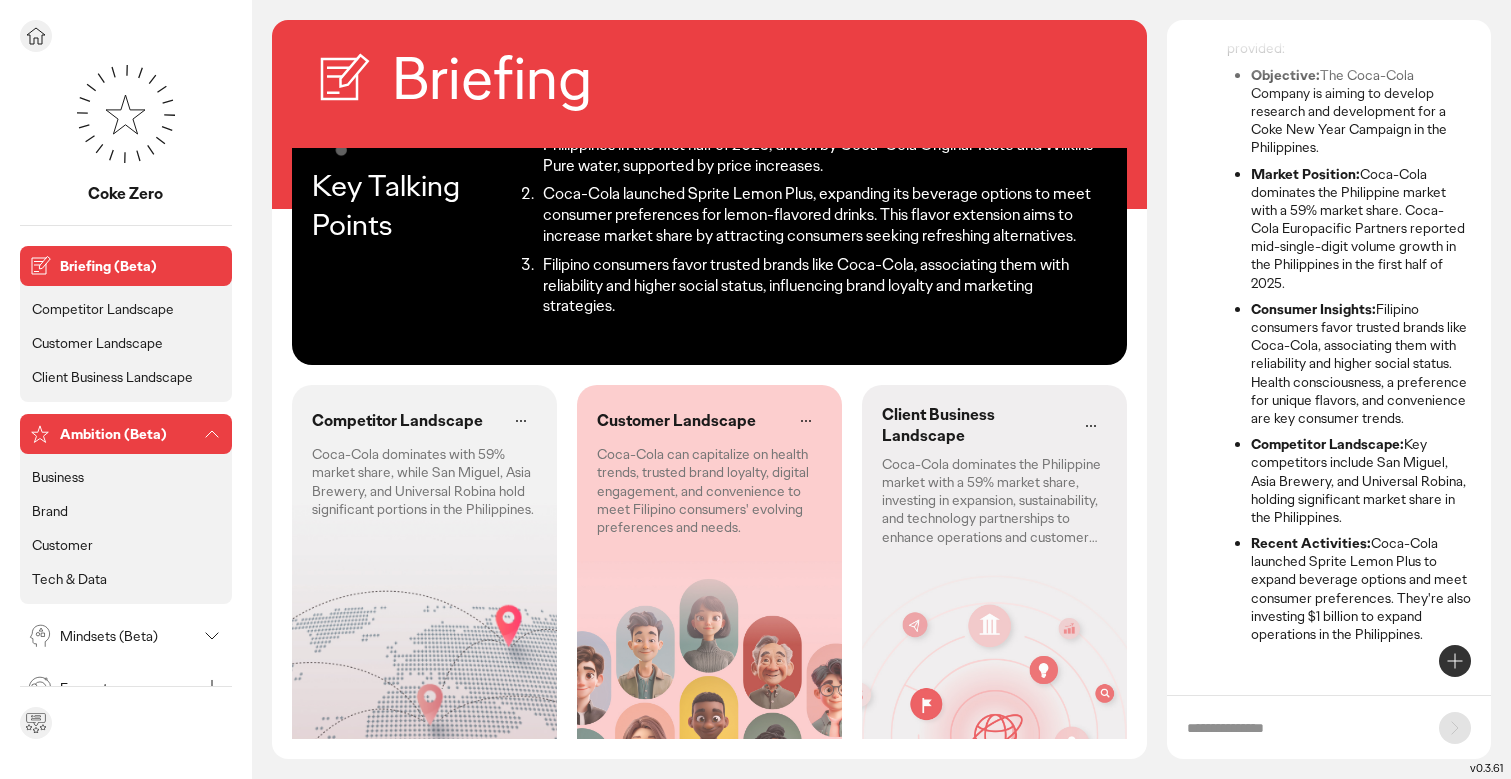 click on "Business" at bounding box center (58, 477) 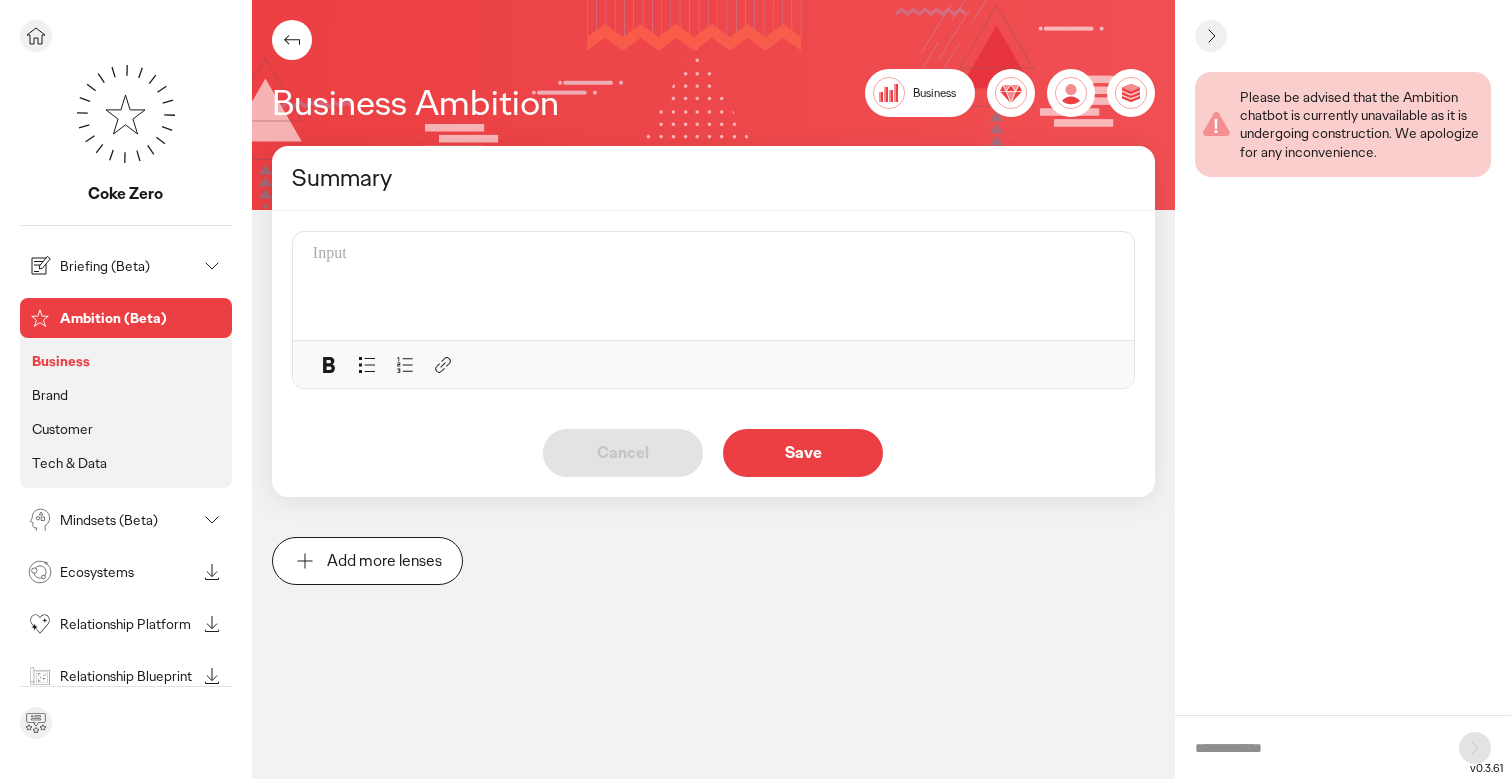 click on "Ambition (Beta)" at bounding box center [142, 318] 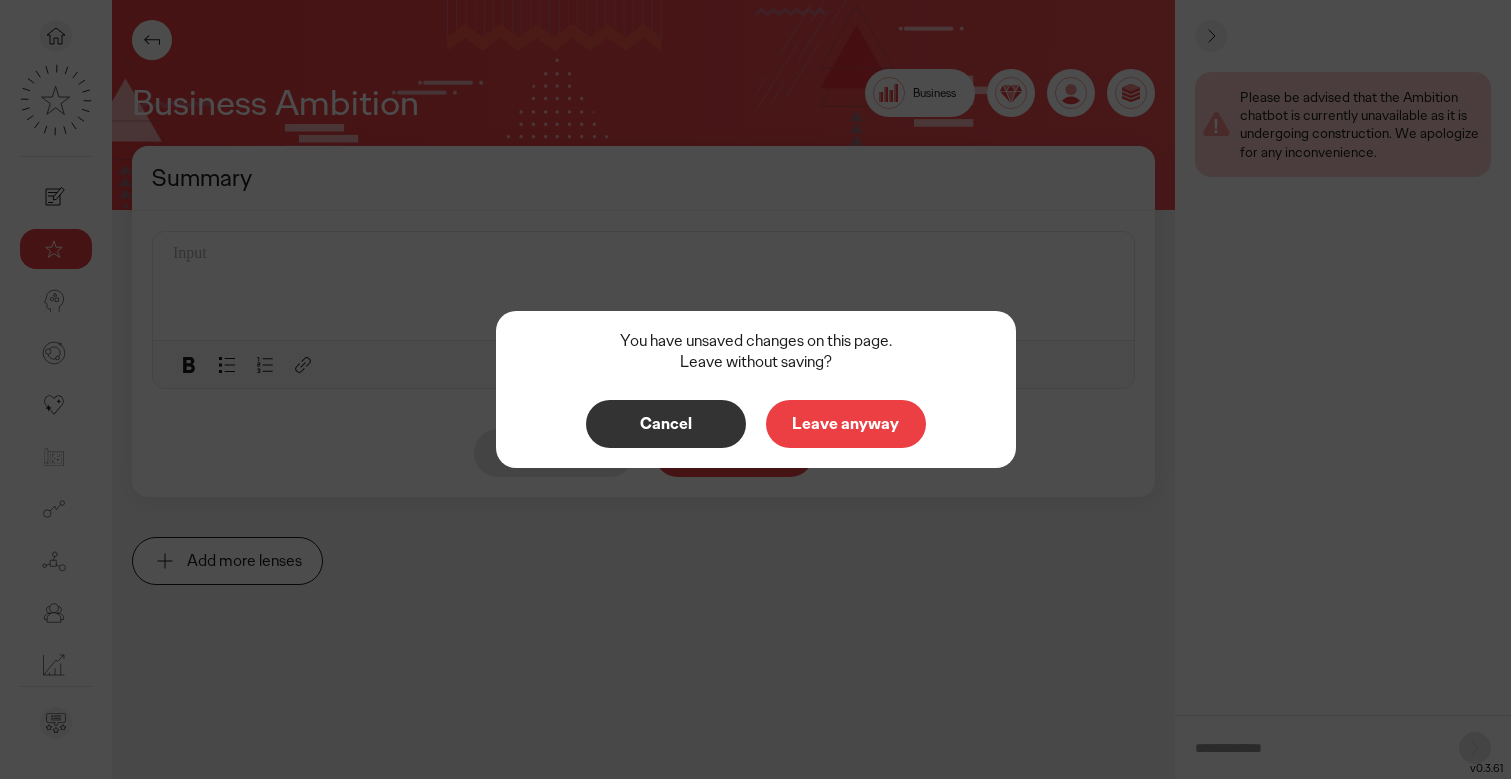 click on "Leave anyway" at bounding box center (846, 424) 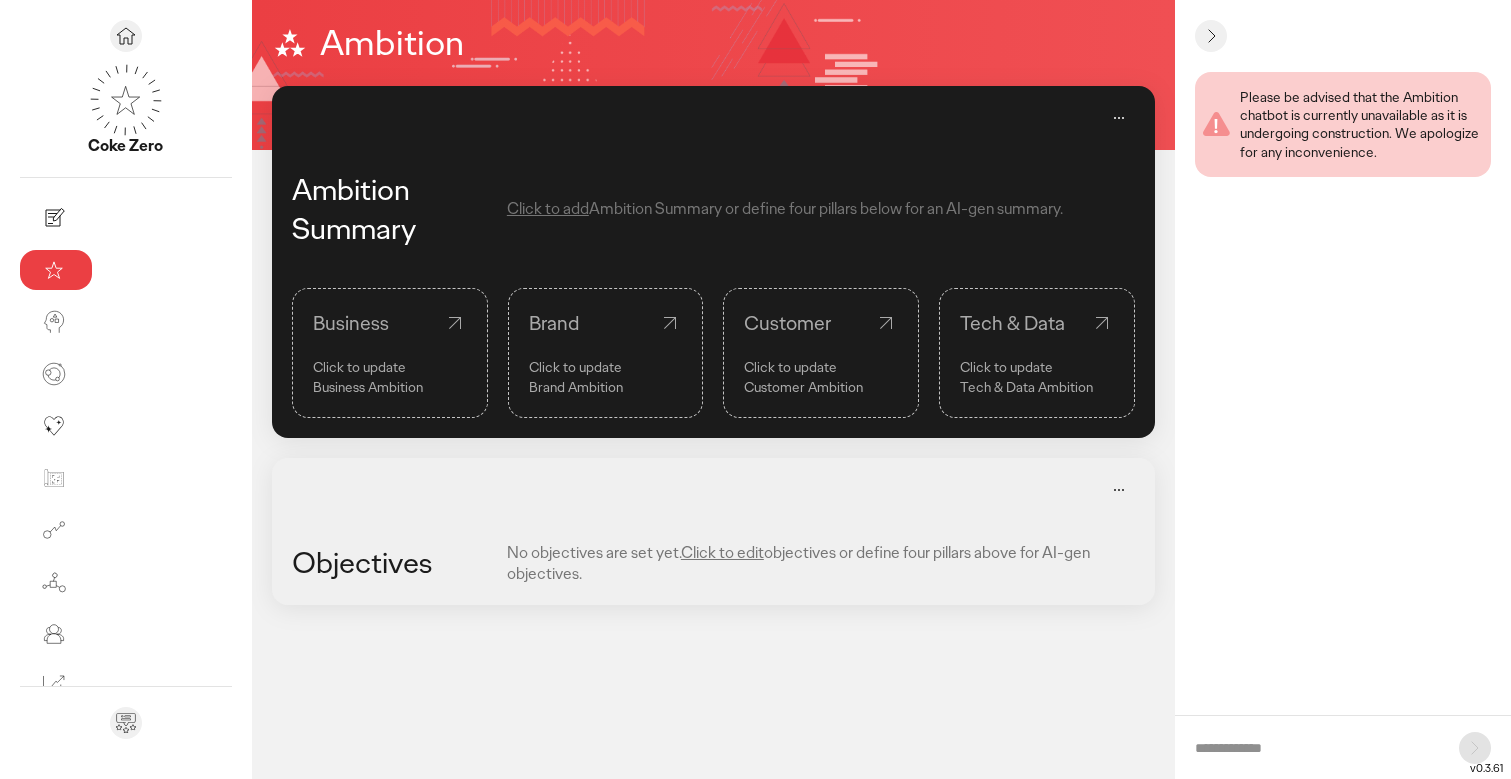 click 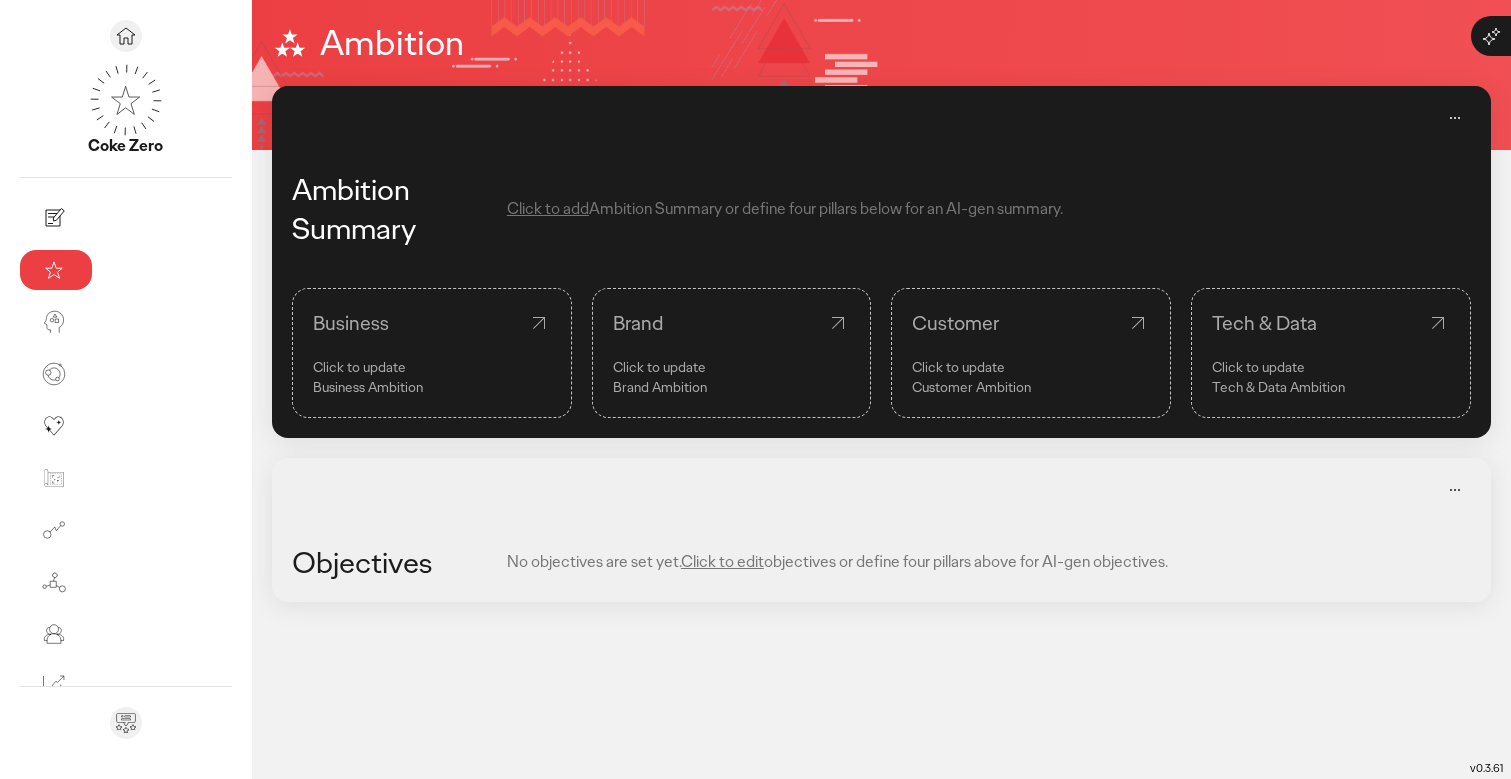 click on "Click to add" at bounding box center (548, 208) 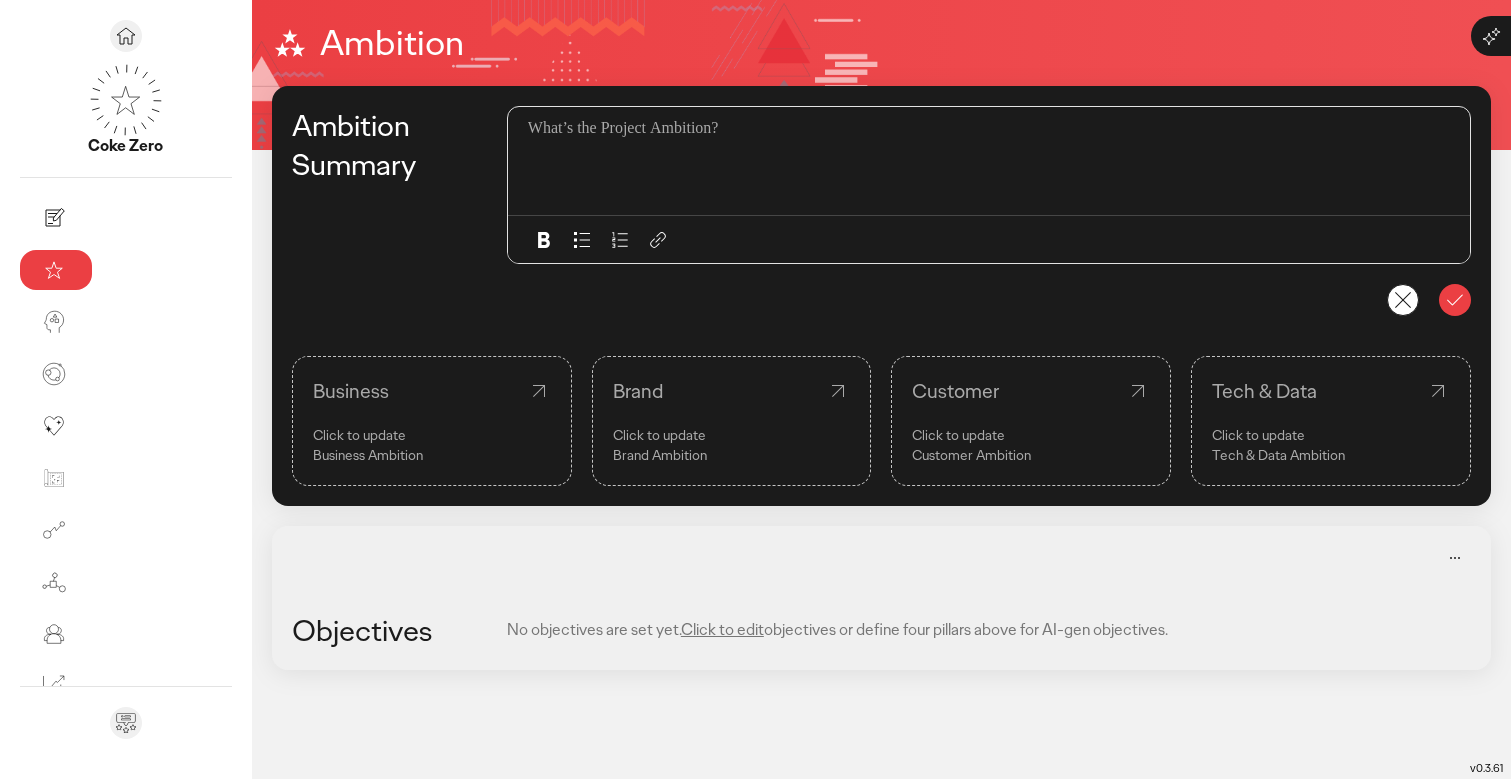 click at bounding box center (995, 161) 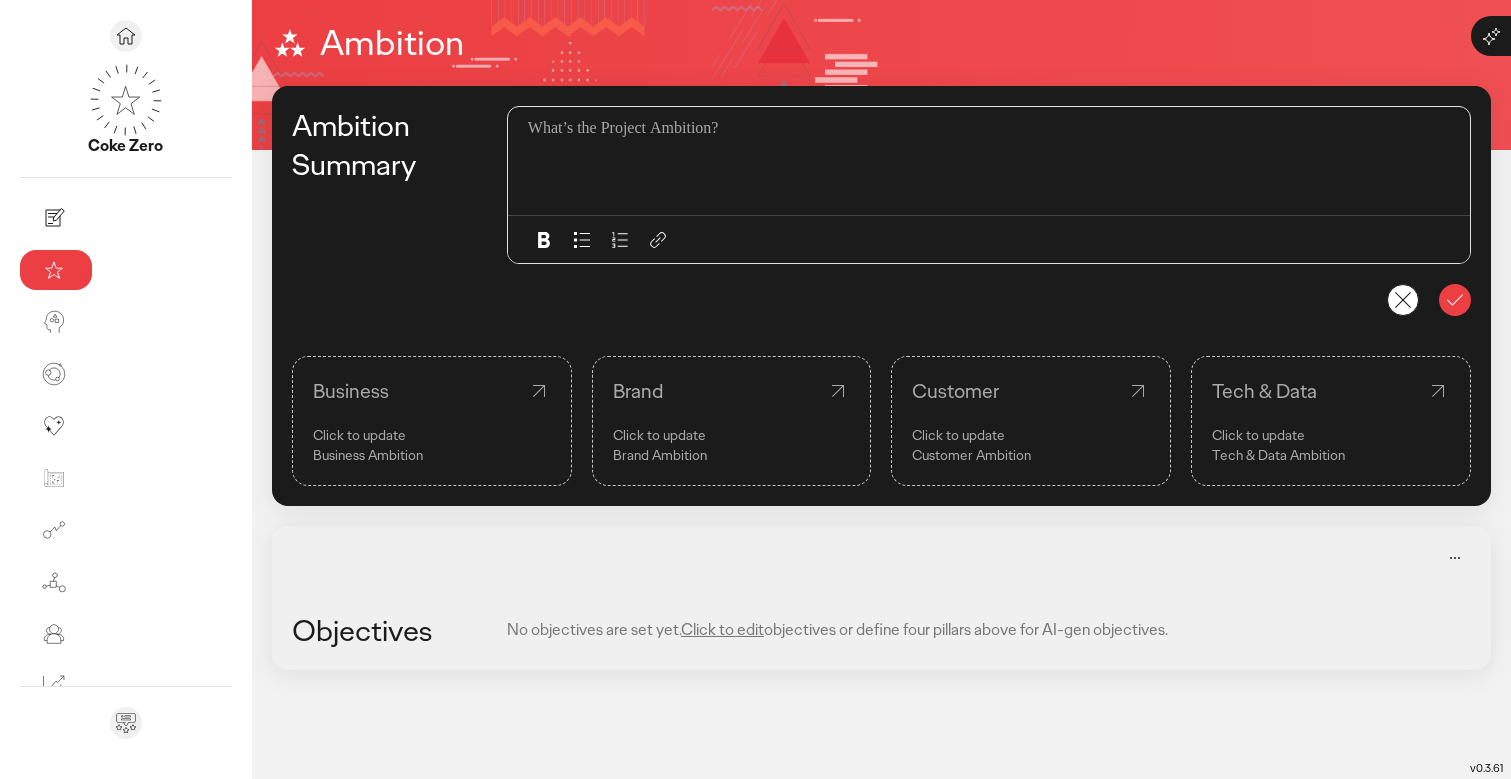 click at bounding box center (995, 161) 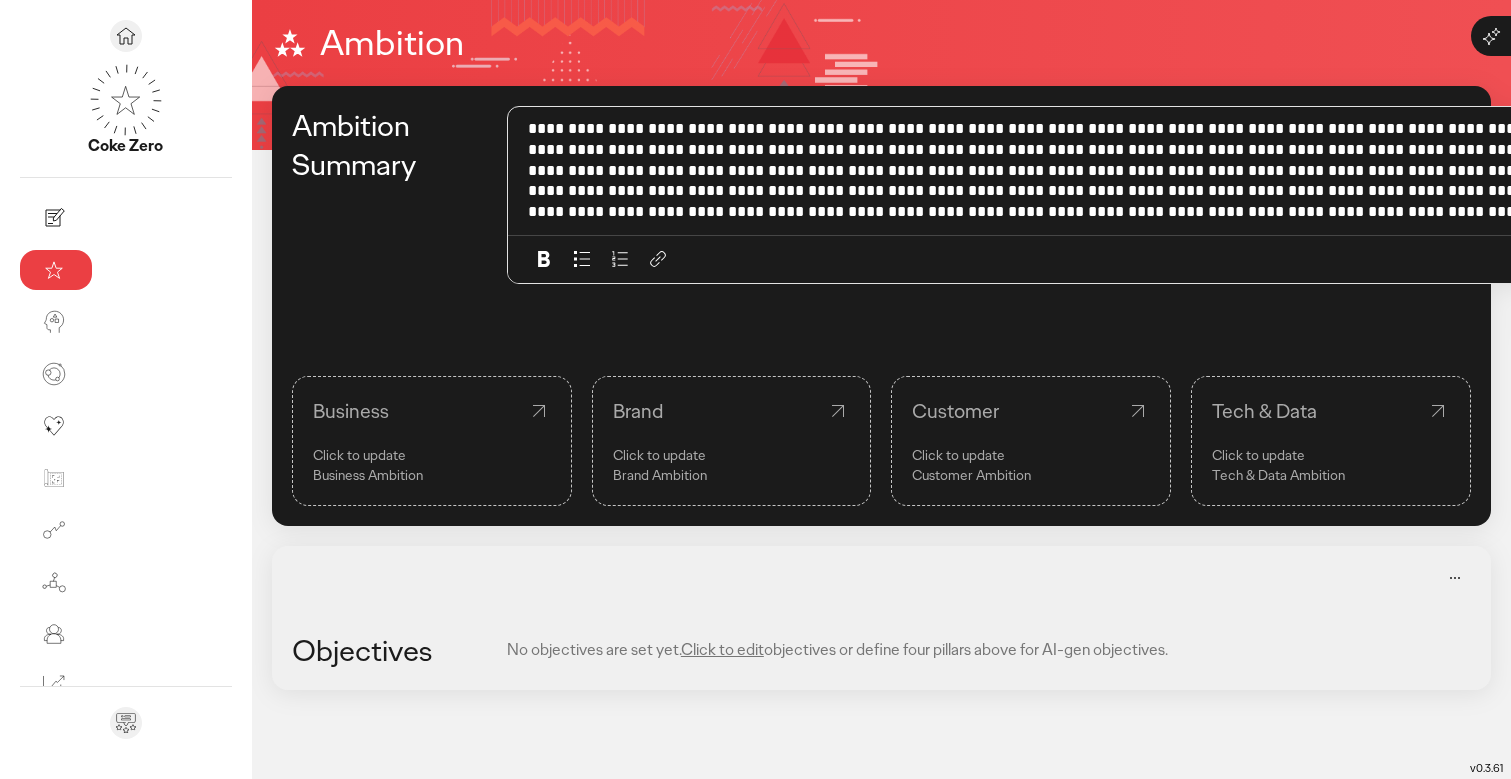 click on "**********" at bounding box center (1059, 171) 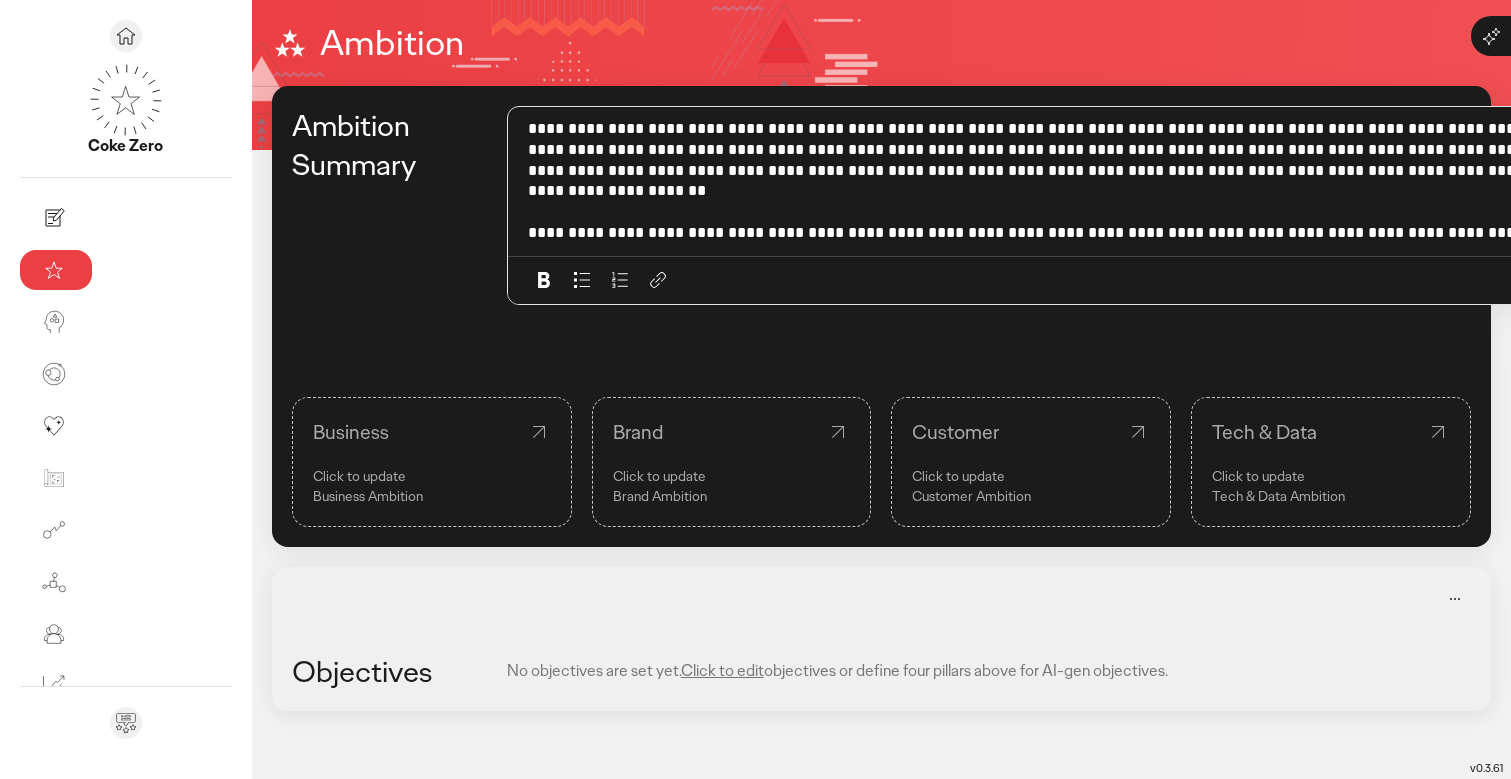 click 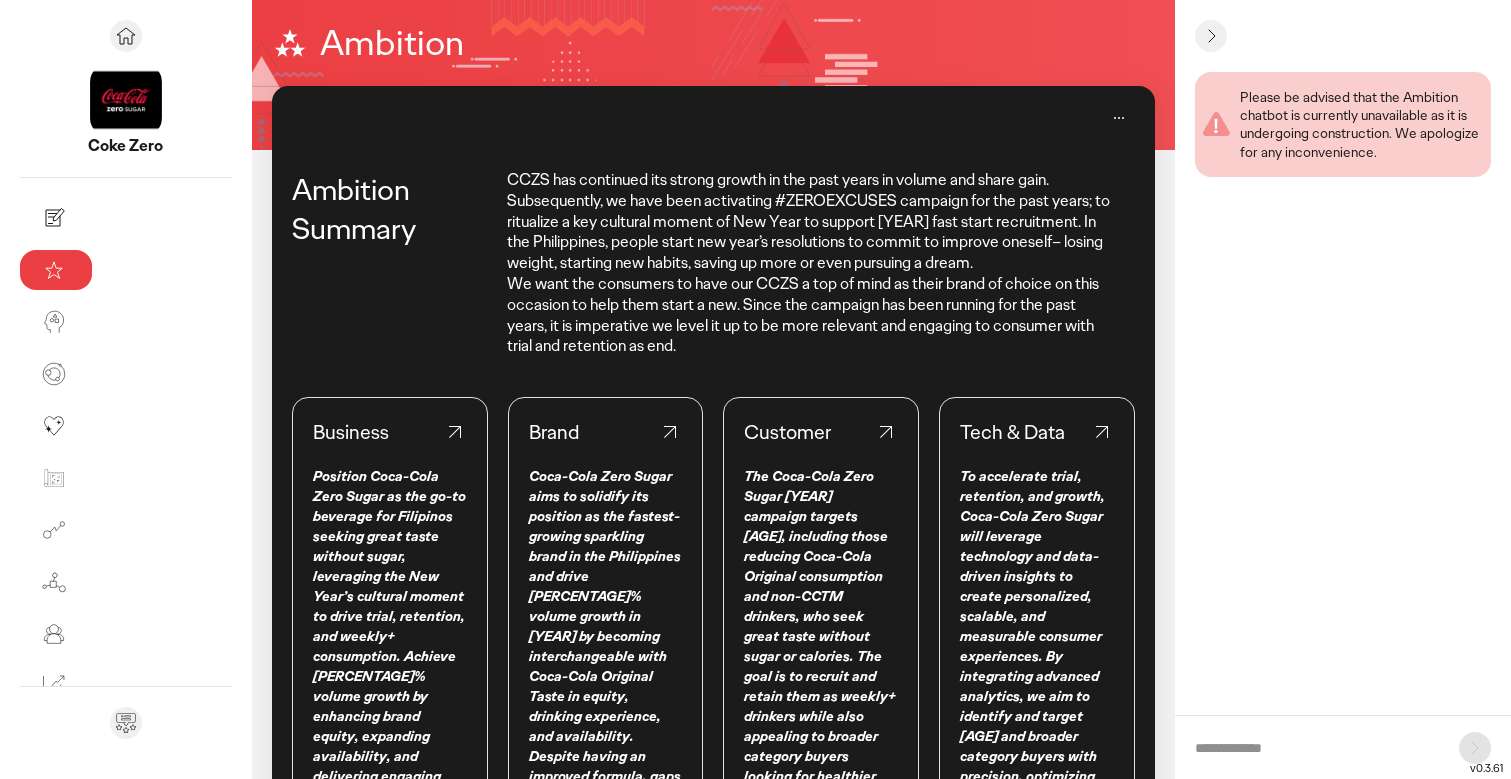 scroll, scrollTop: 0, scrollLeft: 0, axis: both 